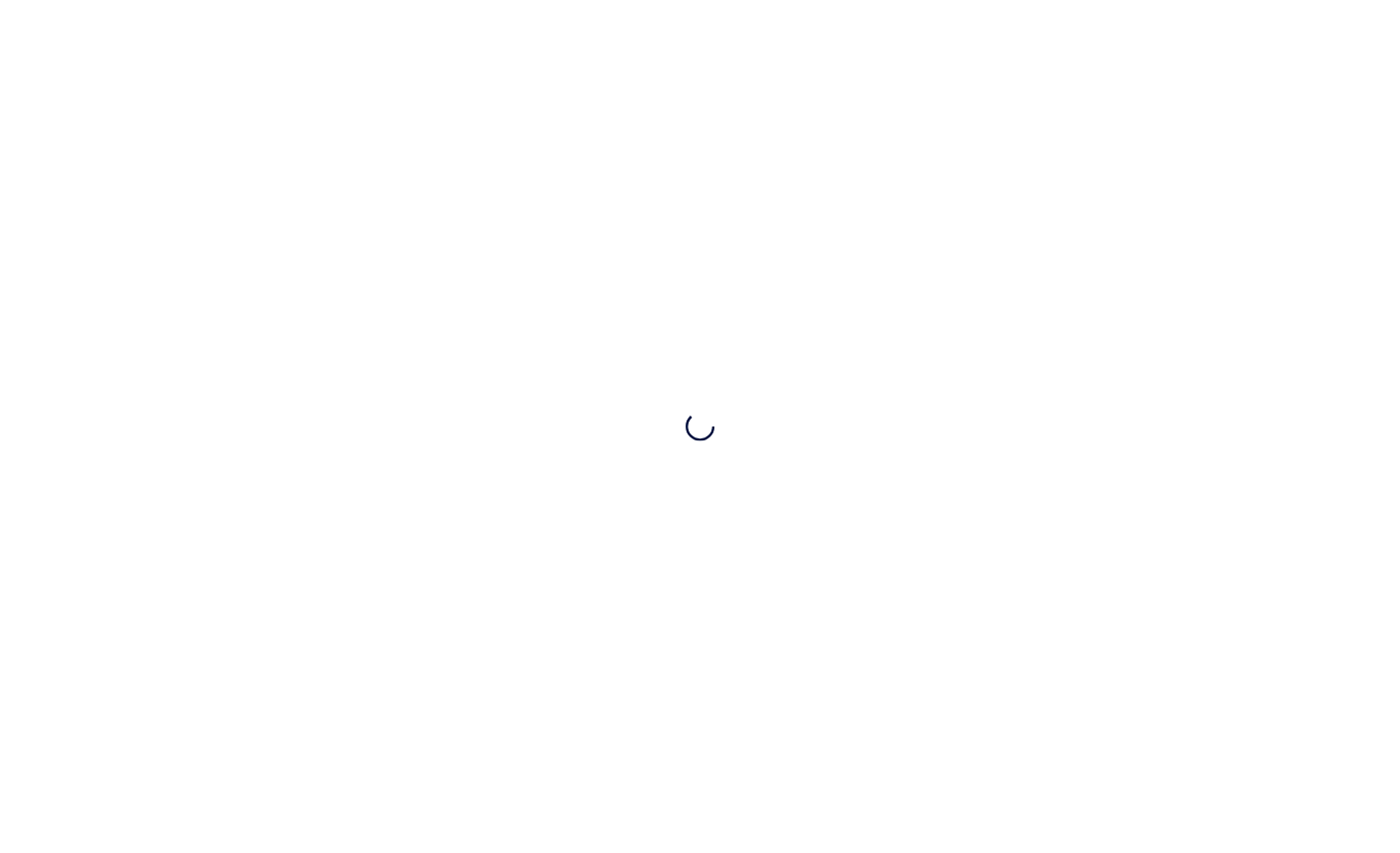 scroll, scrollTop: 0, scrollLeft: 0, axis: both 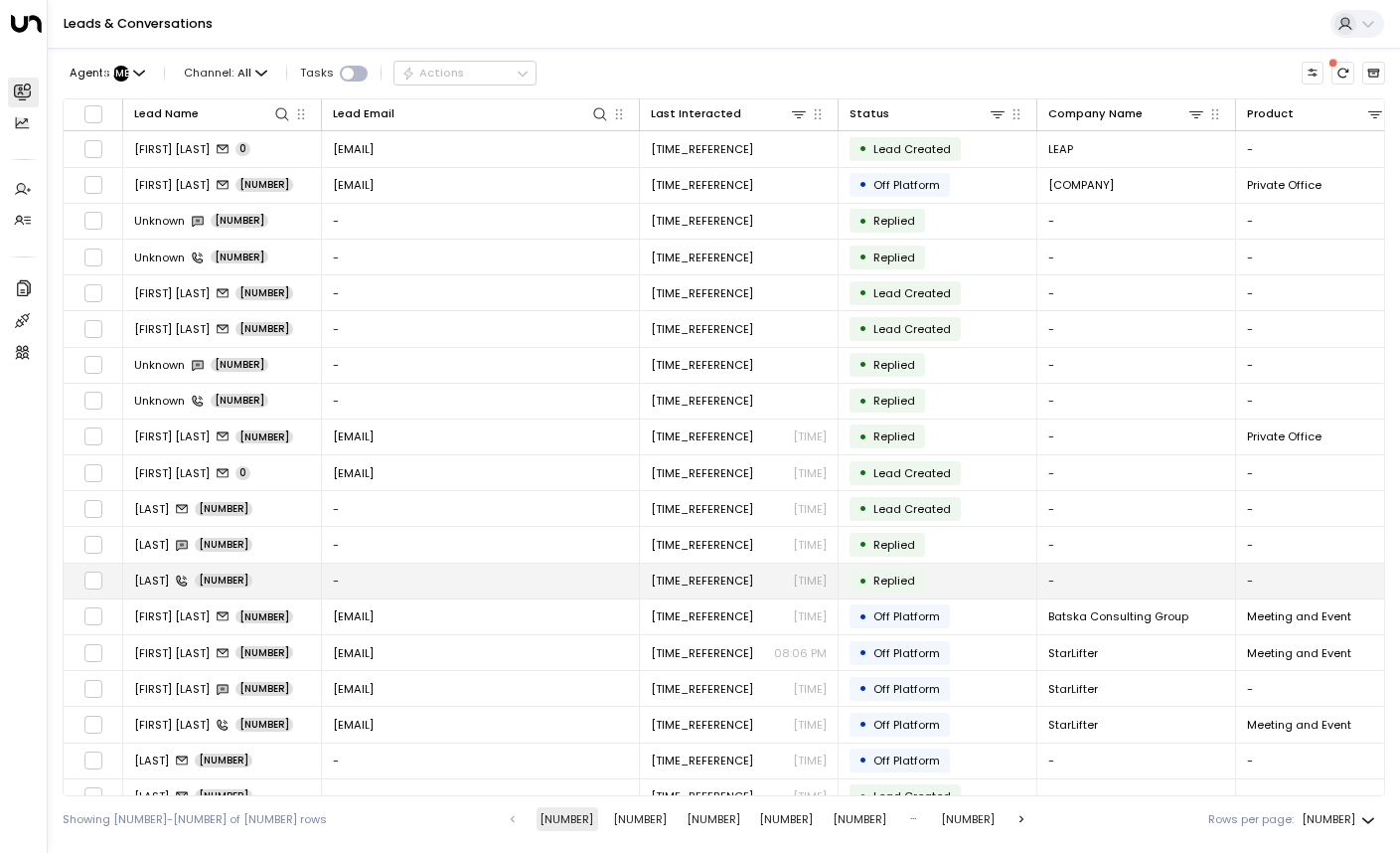 click on "Duncan 88" at bounding box center (193, 581) 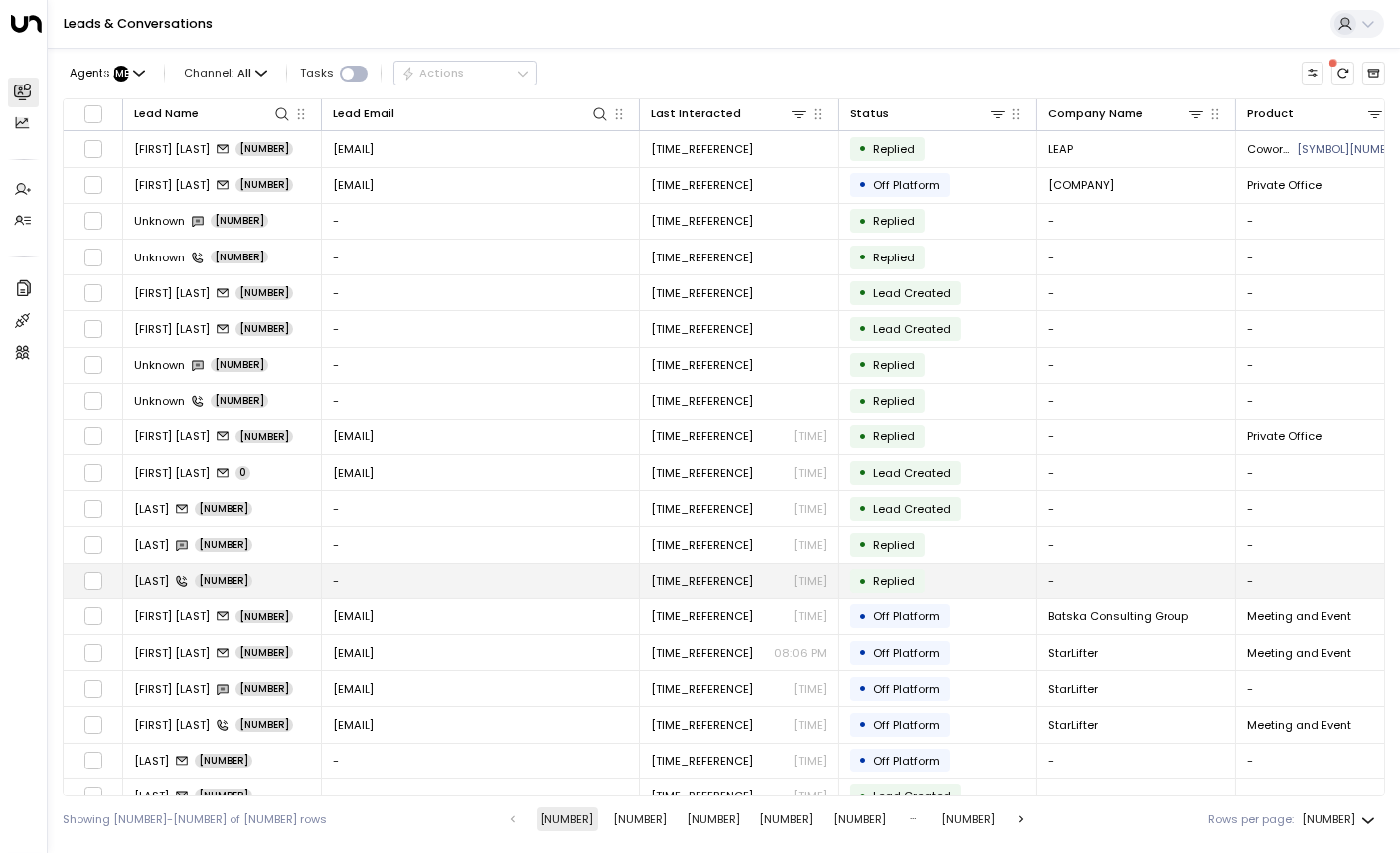 click on "[FIRST]" at bounding box center (151, 581) 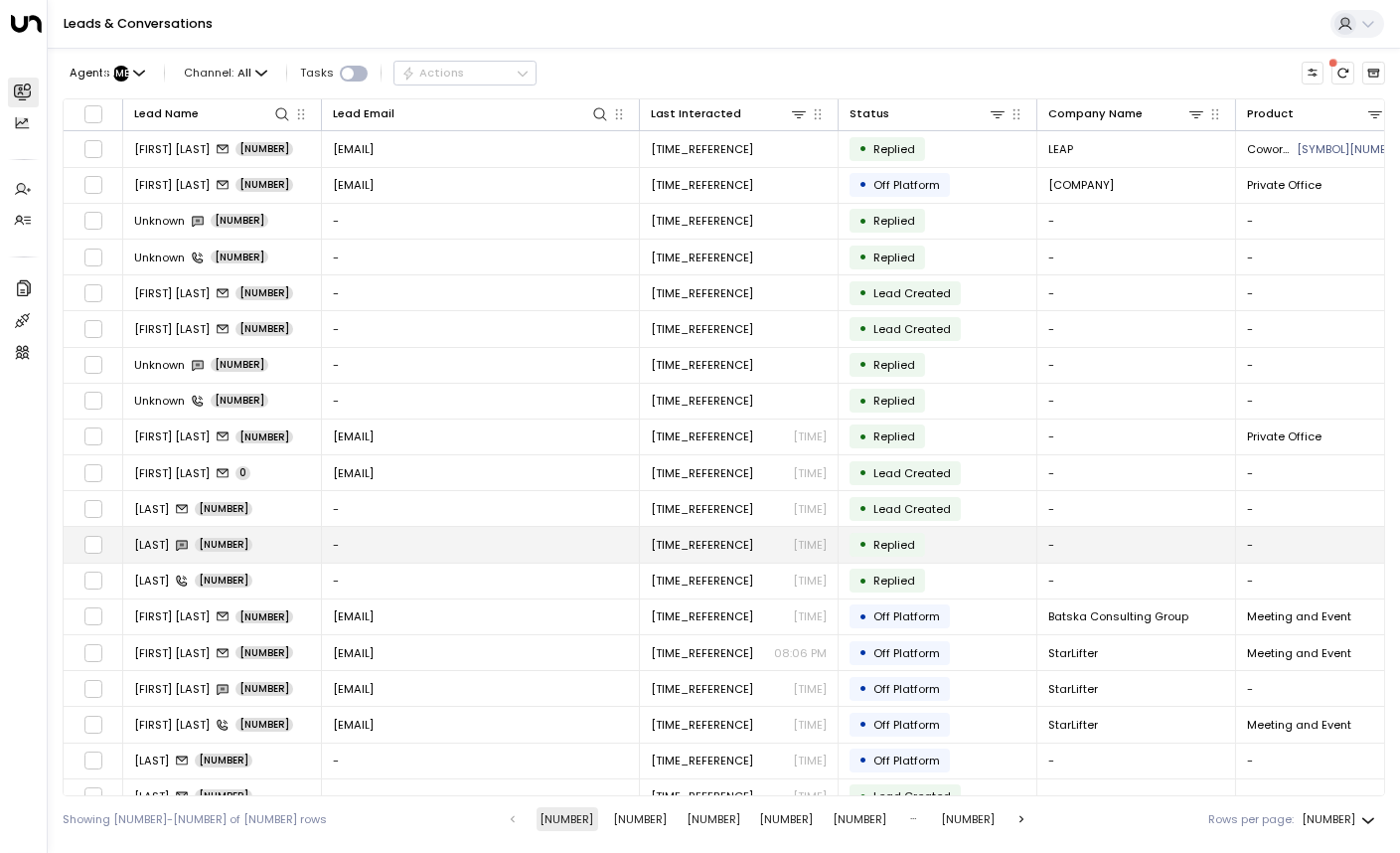 click on "[PERSON]" at bounding box center [151, 545] 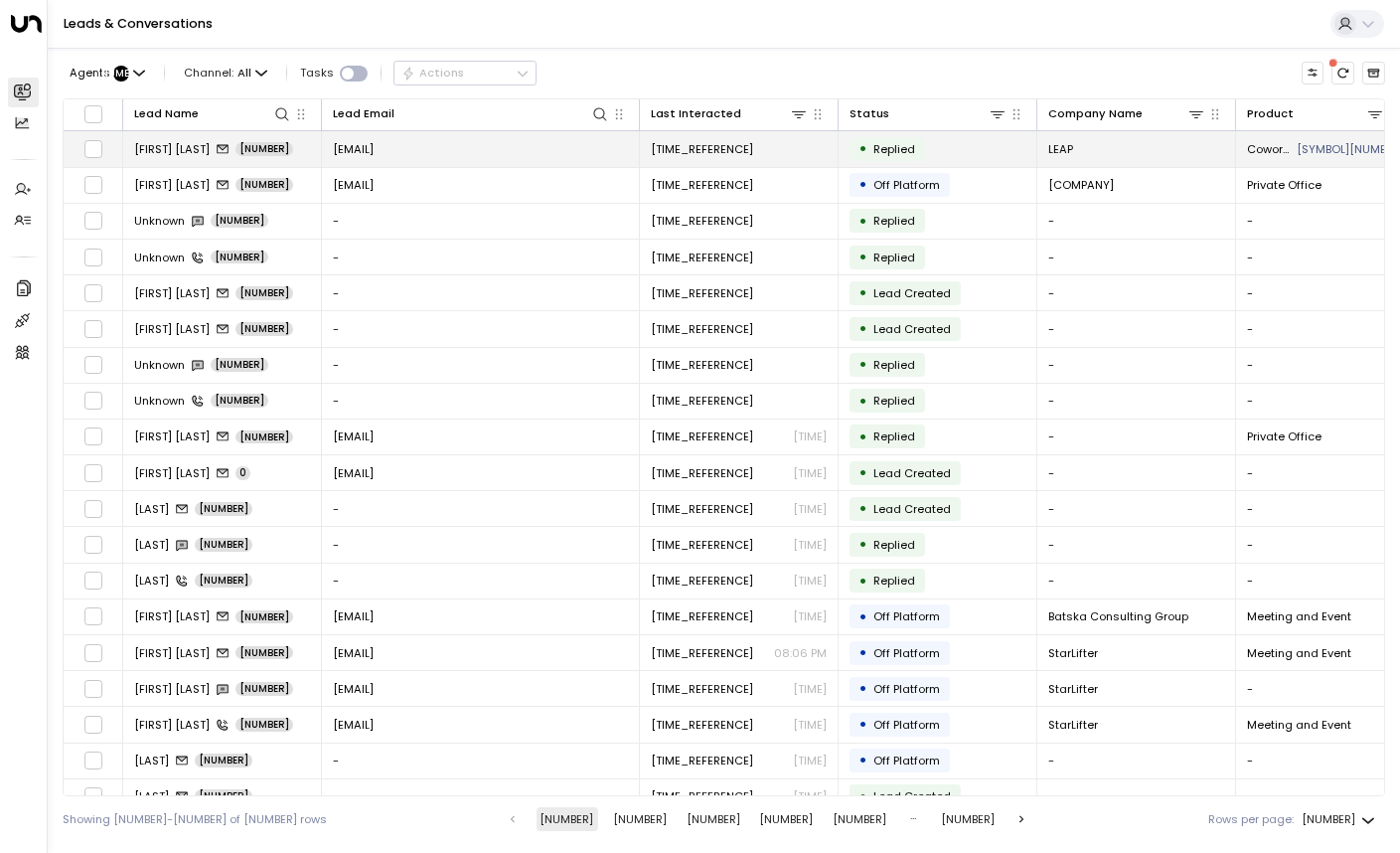 click on "[PERSON]" at bounding box center [172, 149] 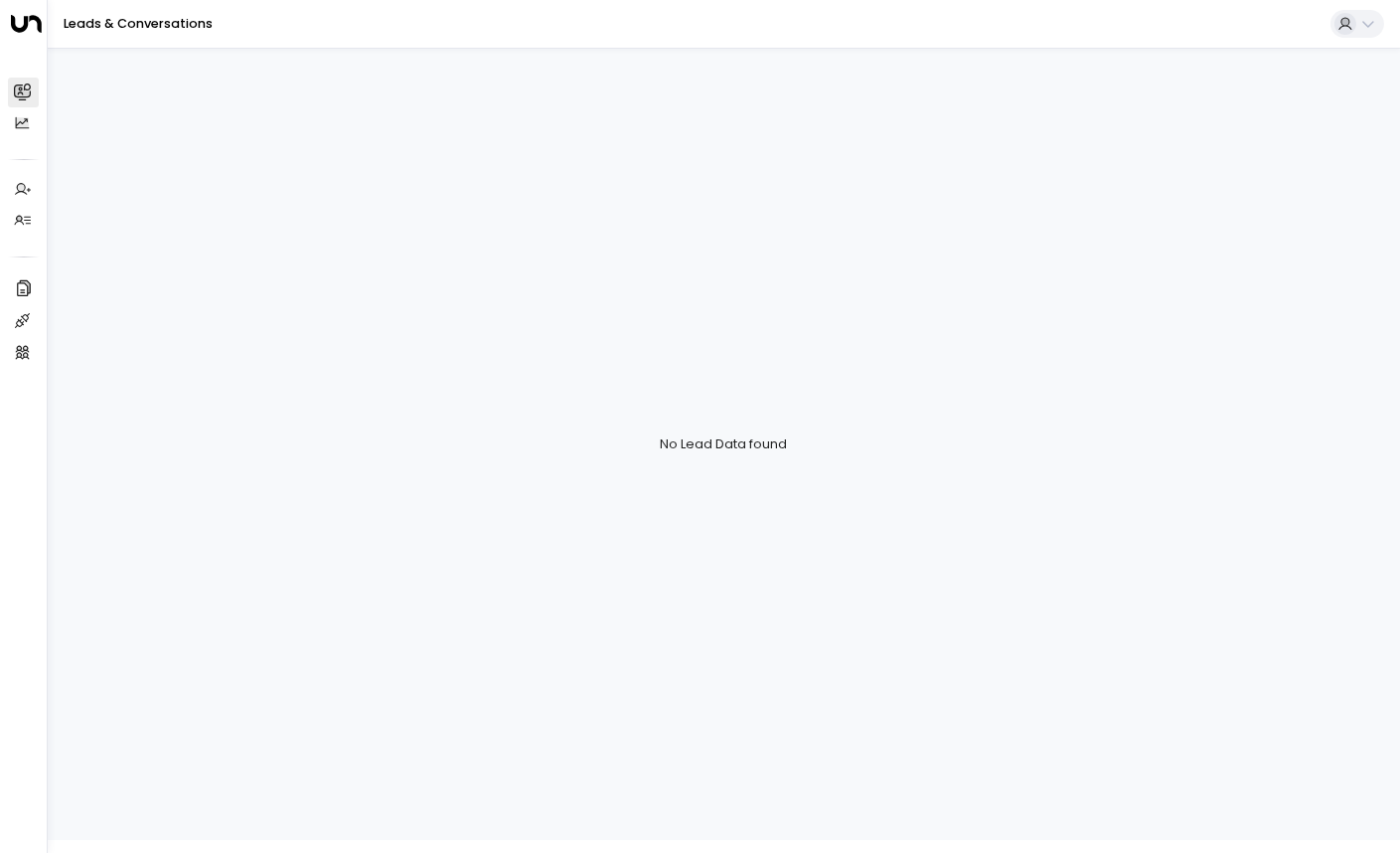 click on "Leads & Conversations" at bounding box center [138, 23] 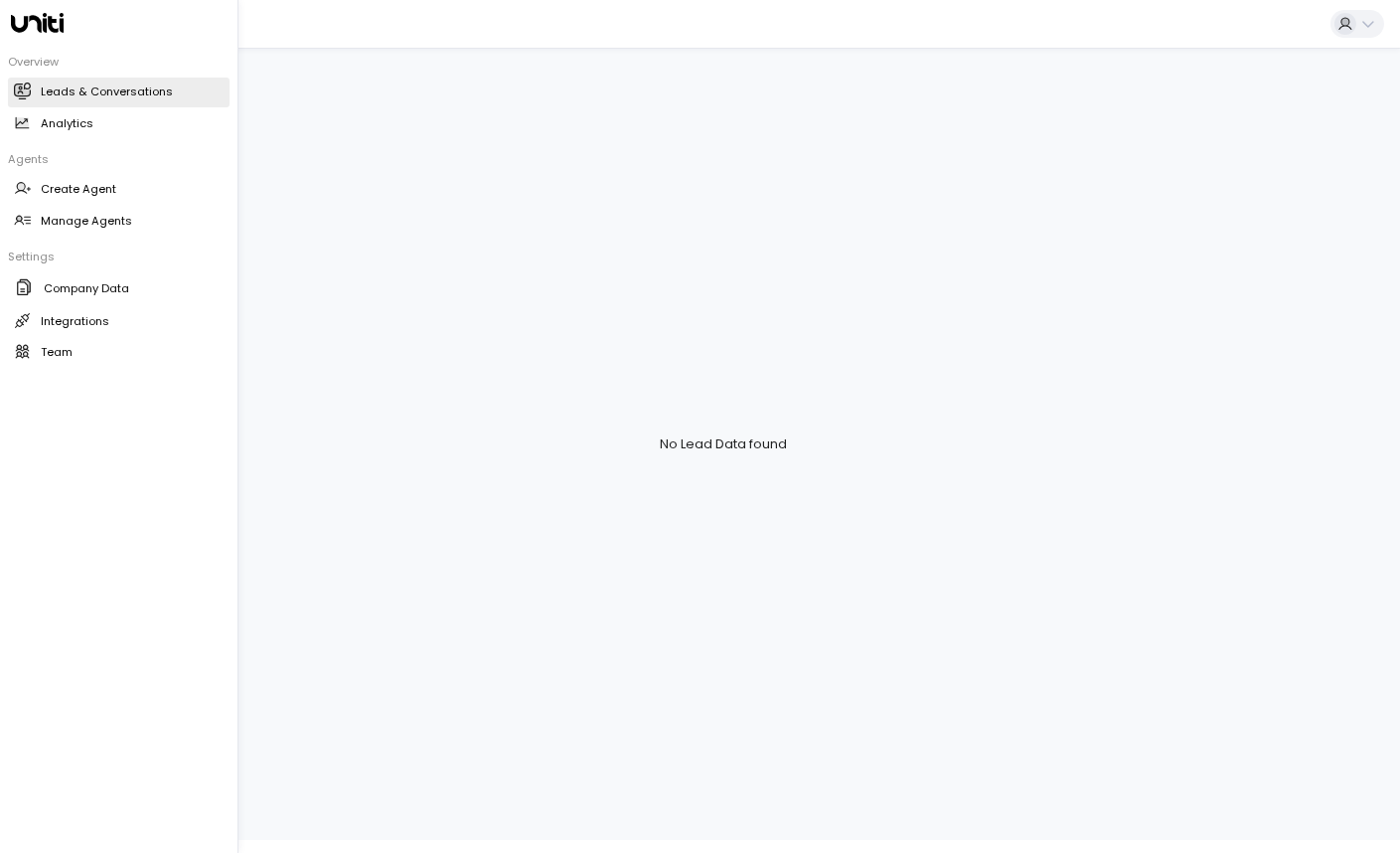 click on "Leads & Conversations" at bounding box center (106, 91) 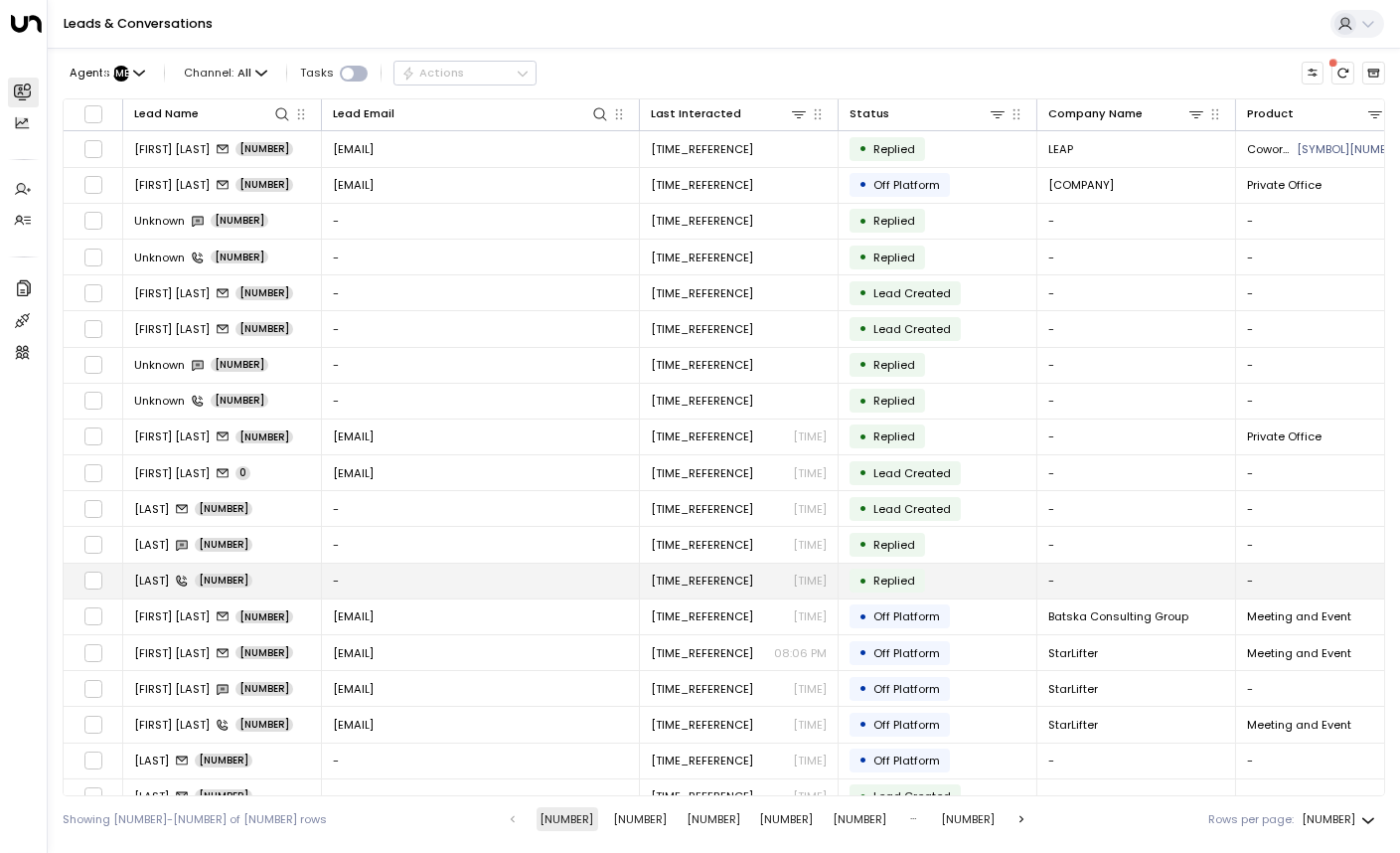 click on "Duncan 88" at bounding box center [193, 581] 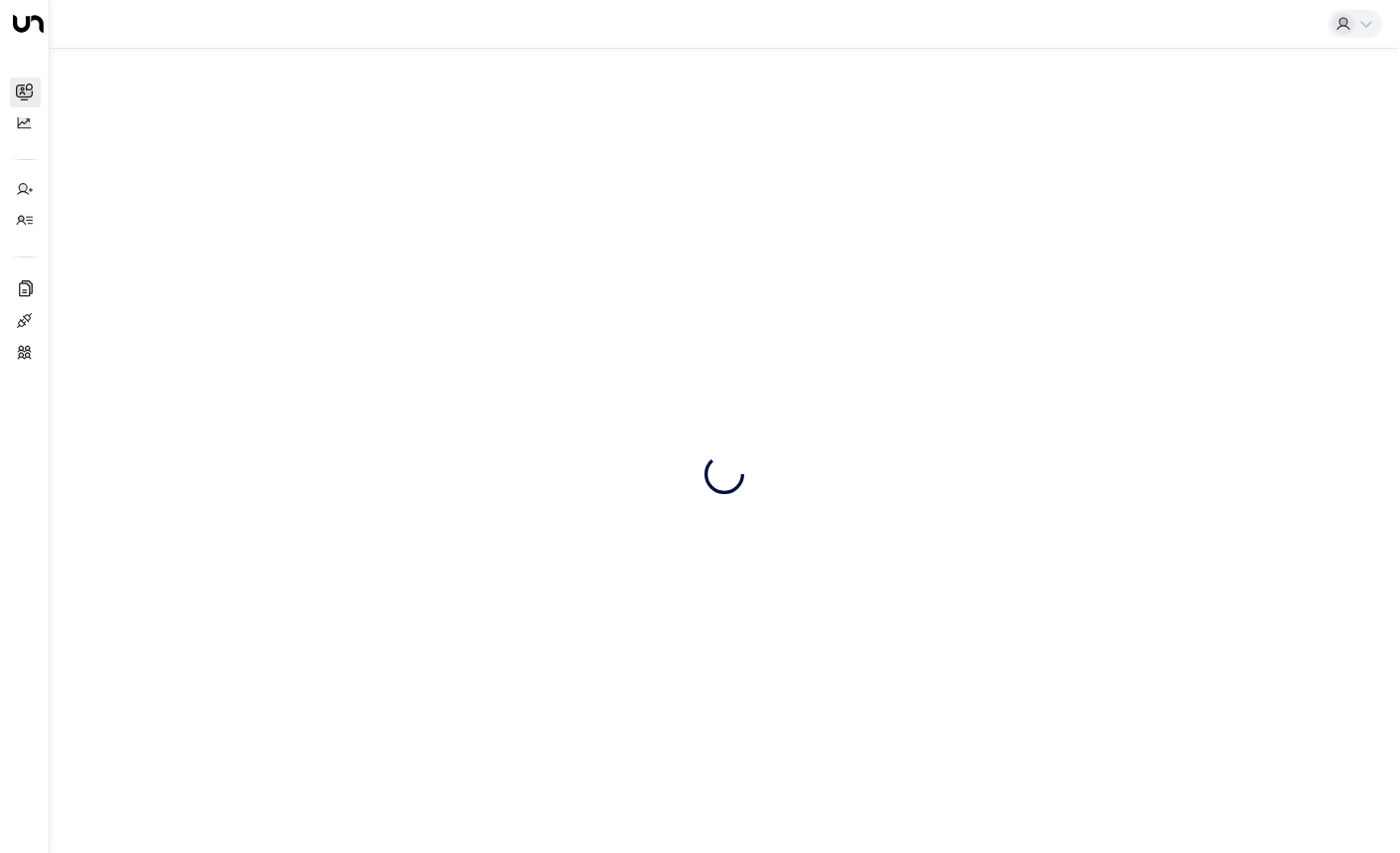 scroll, scrollTop: 0, scrollLeft: 0, axis: both 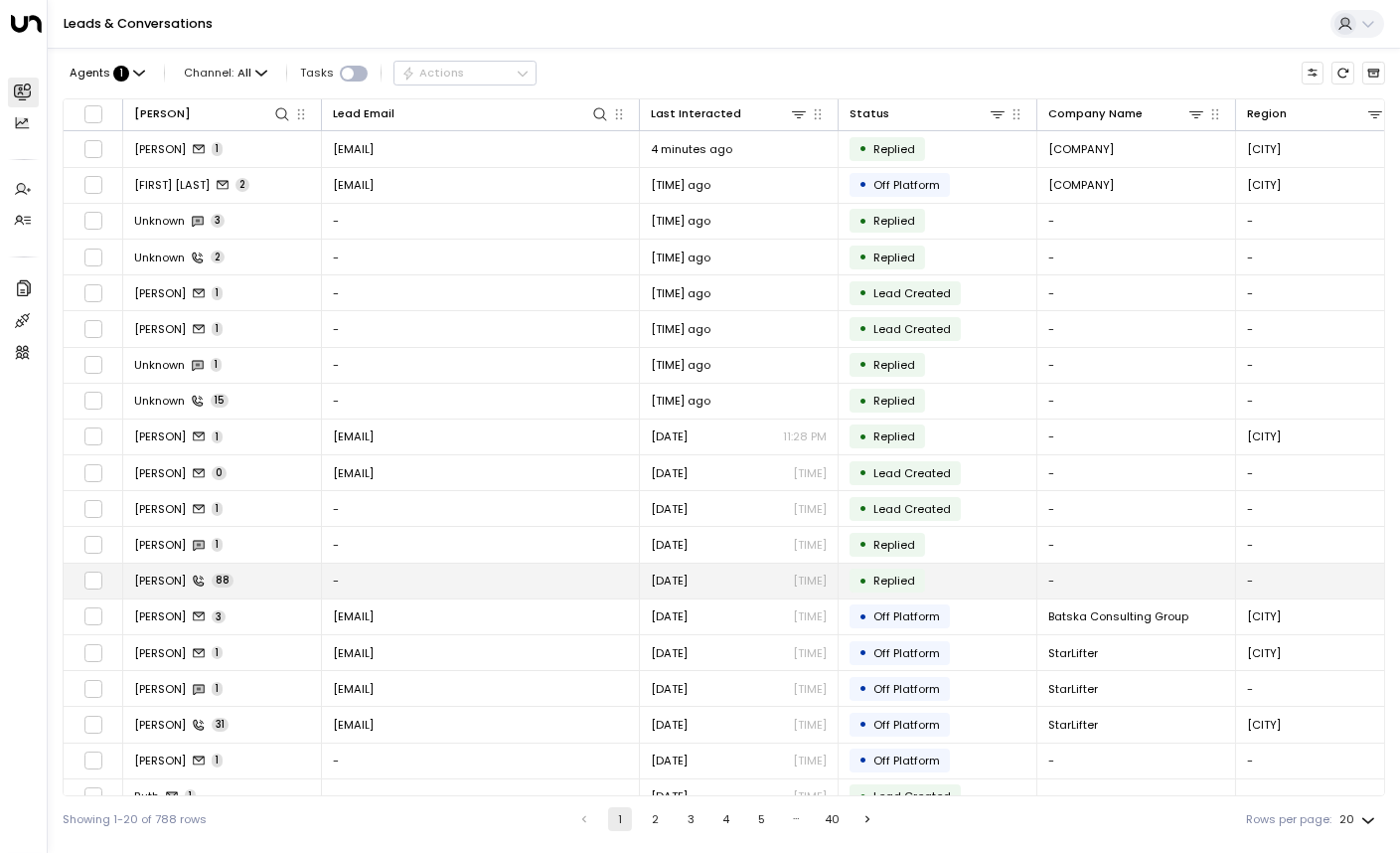 click on "[PERSON]" at bounding box center (160, 581) 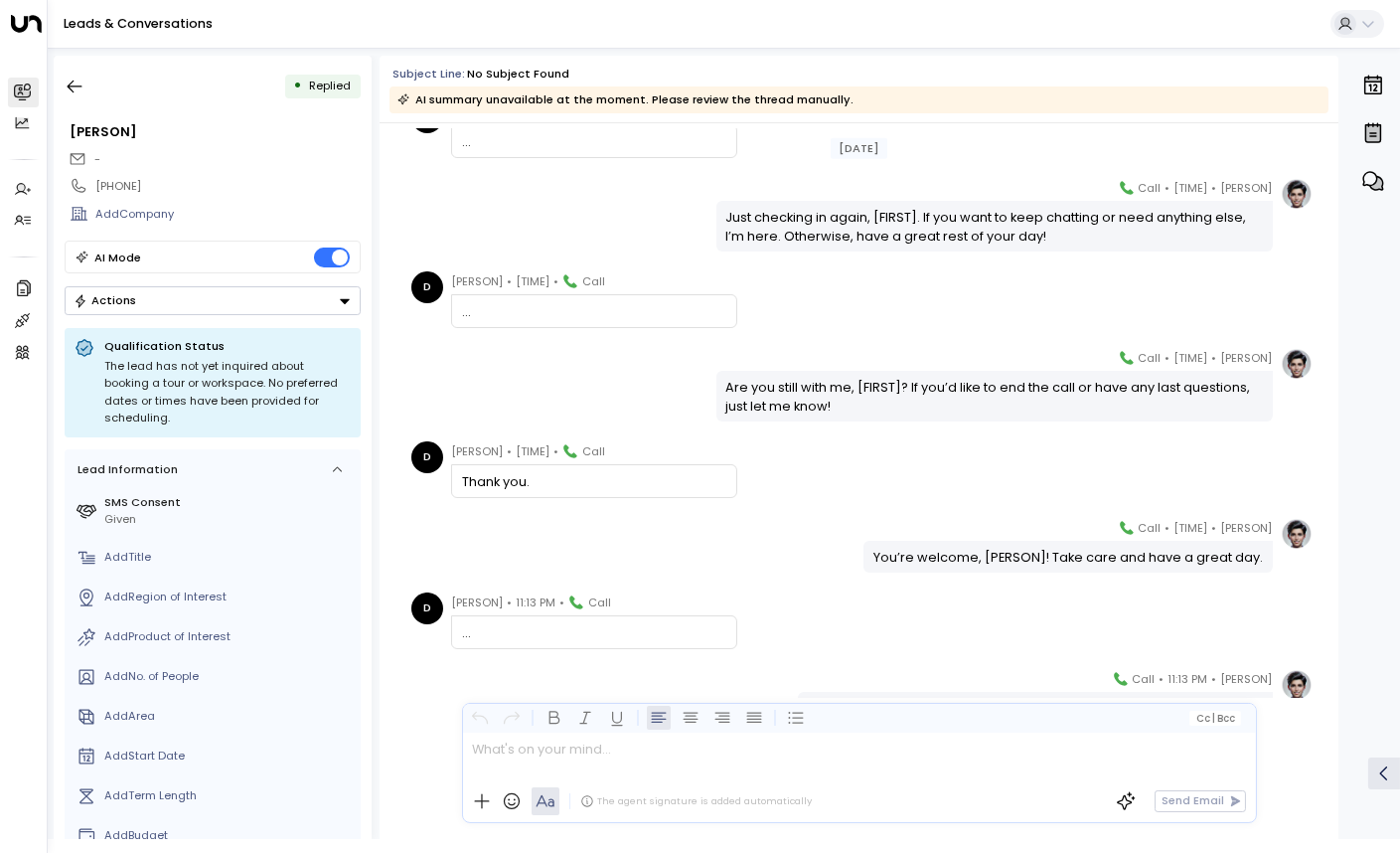 scroll, scrollTop: 2711, scrollLeft: 0, axis: vertical 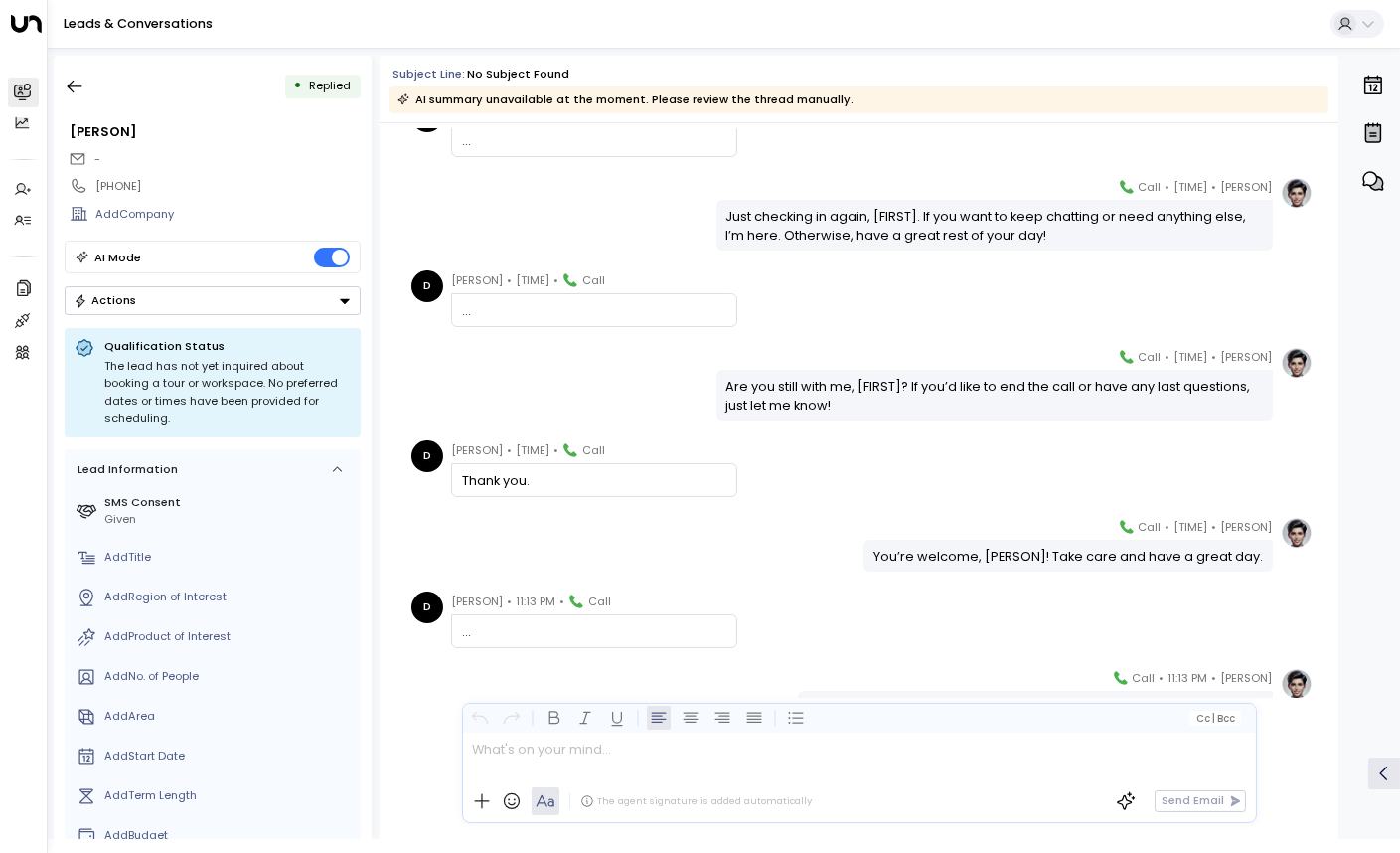click on "Actions" at bounding box center [213, 300] 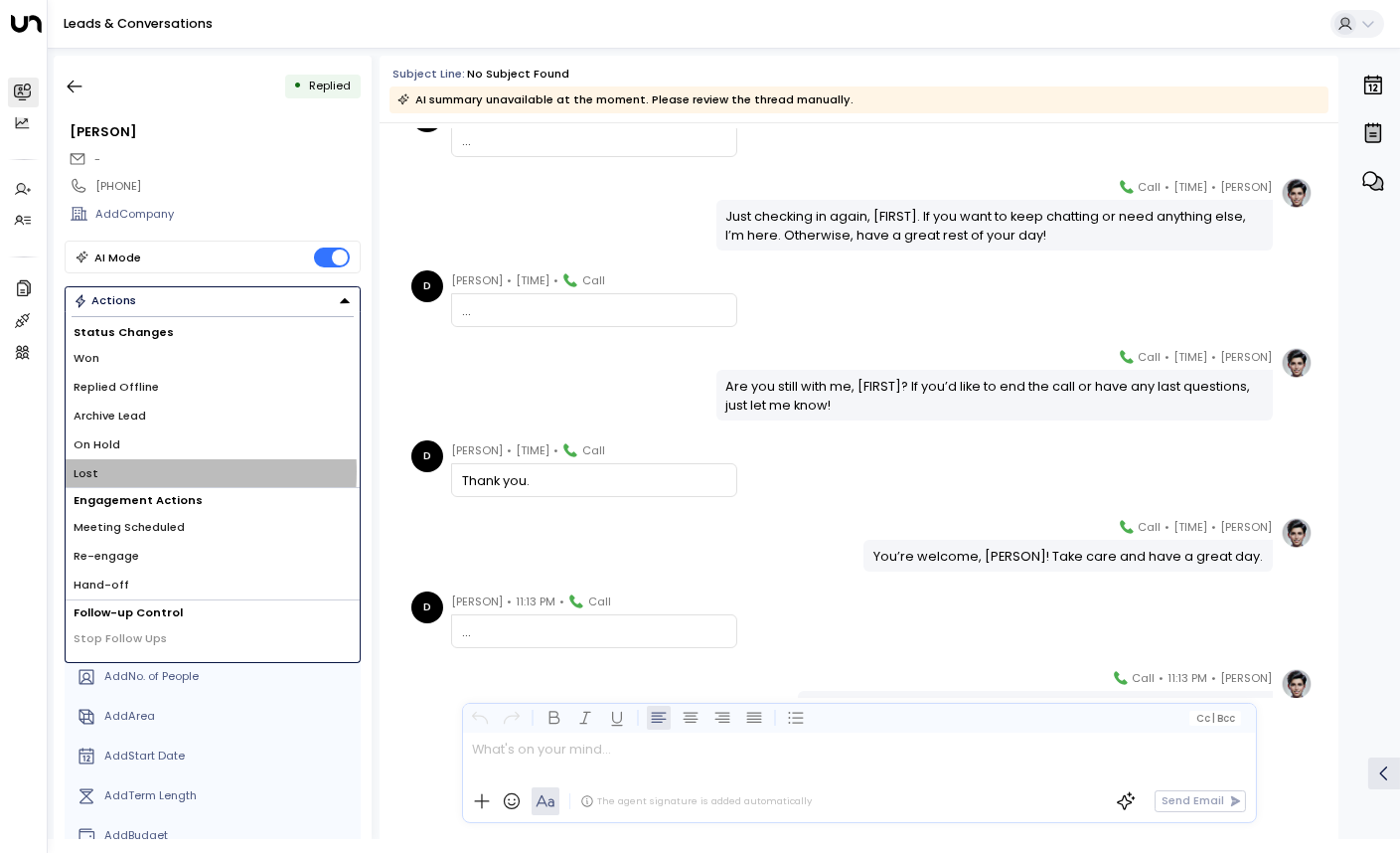 click on "Lost" at bounding box center [86, 358] 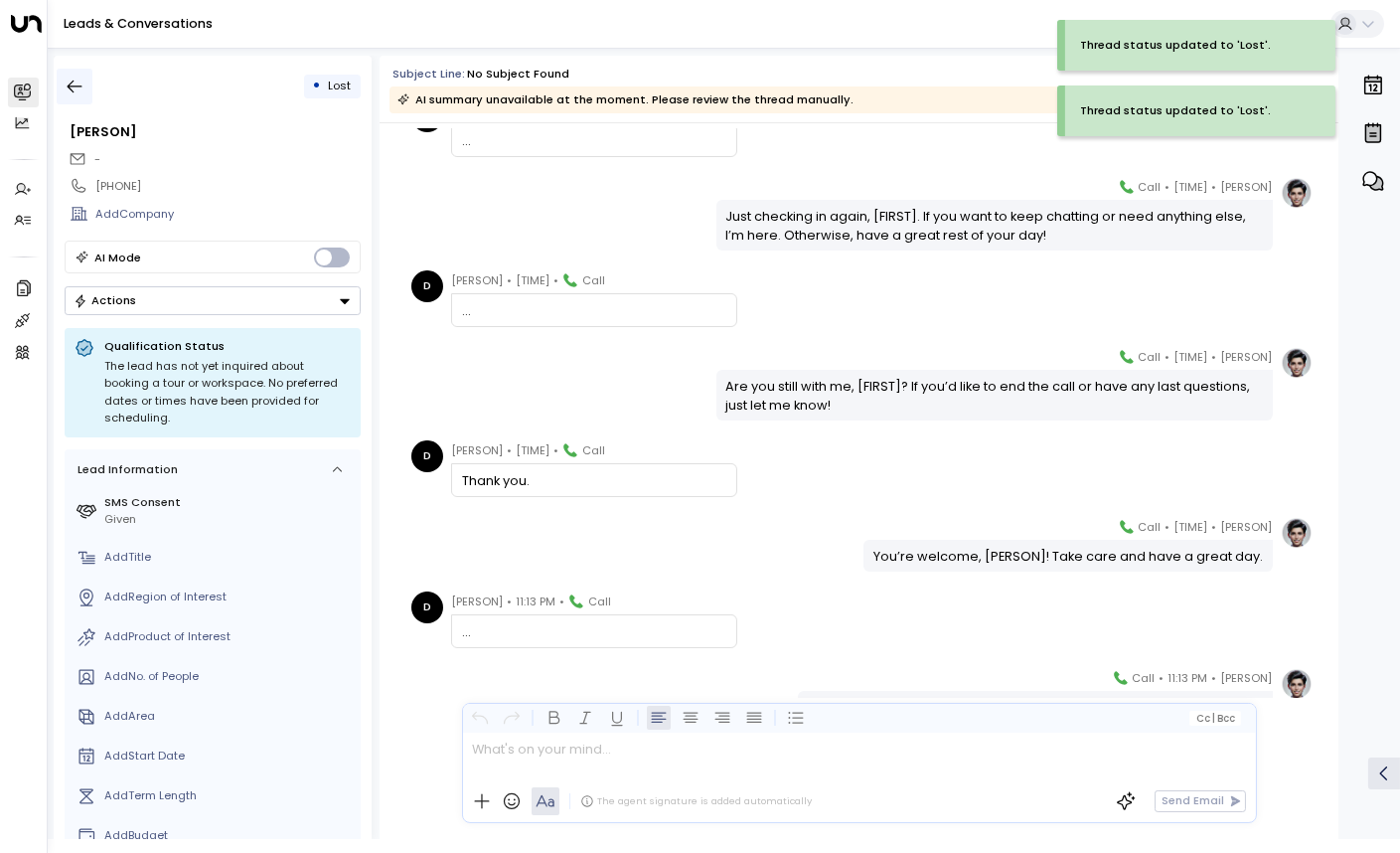 click at bounding box center (75, 86) 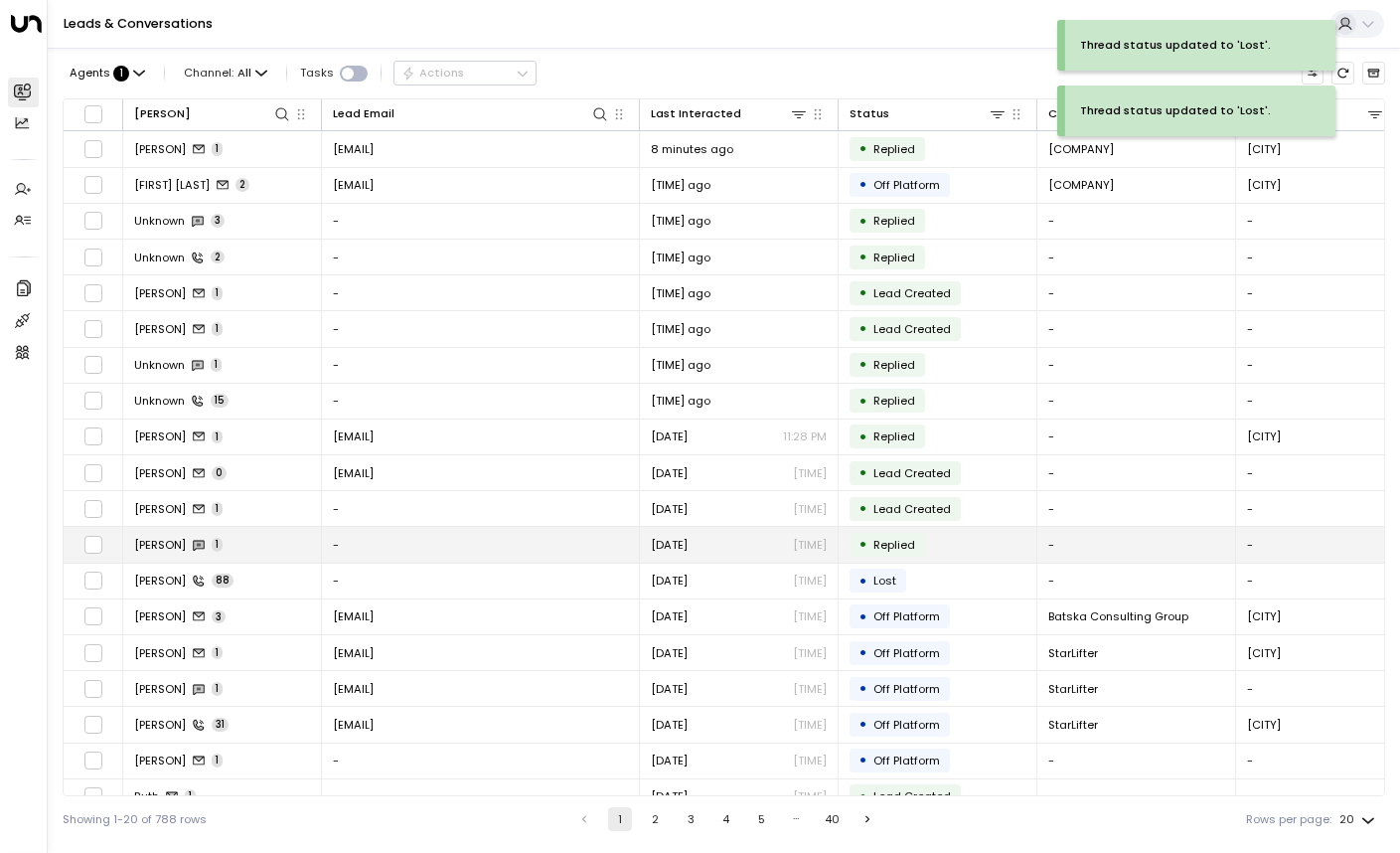 click on "[PERSON]" at bounding box center (160, 545) 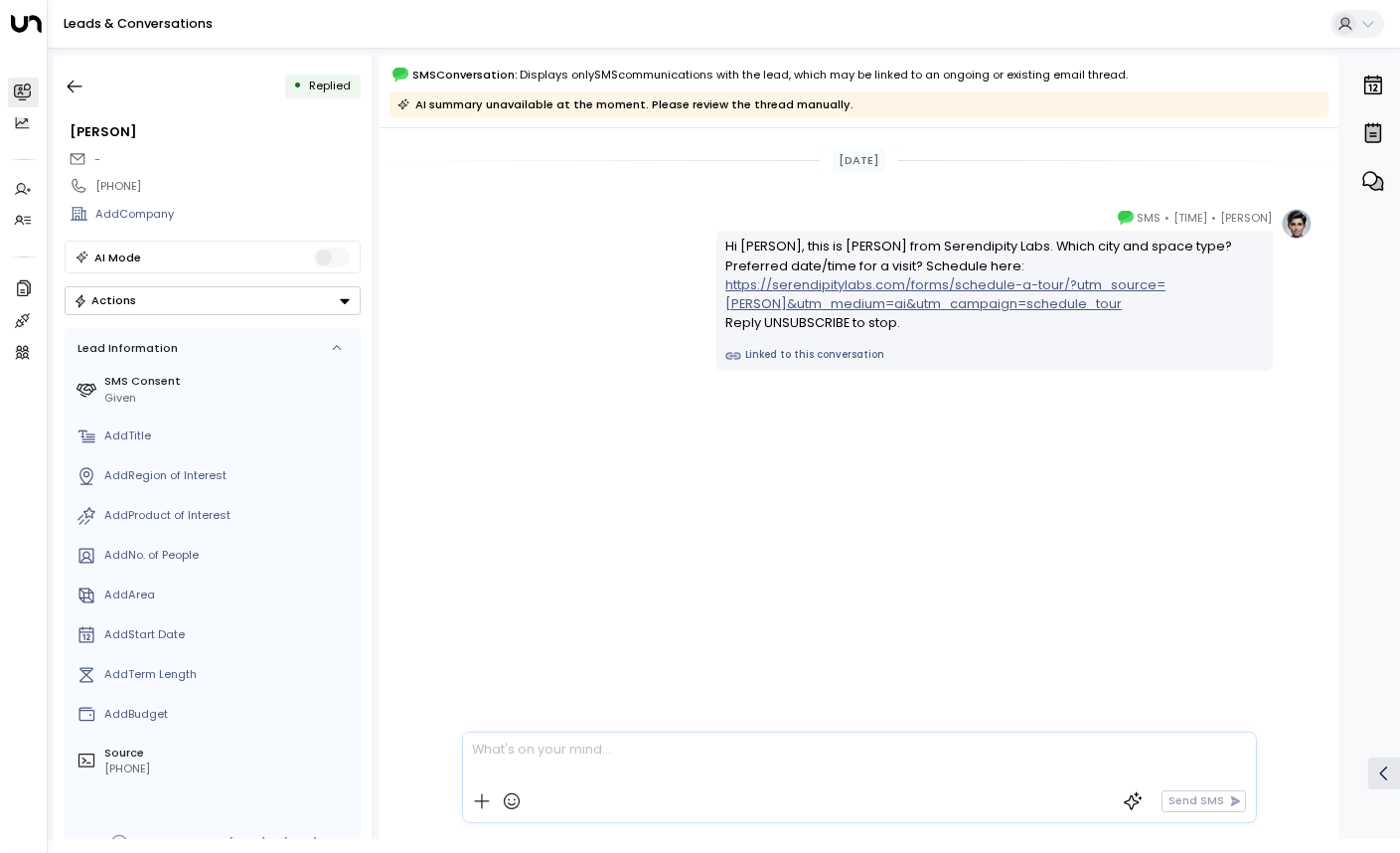drag, startPoint x: 338, startPoint y: 302, endPoint x: 325, endPoint y: 307, distance: 13.928388 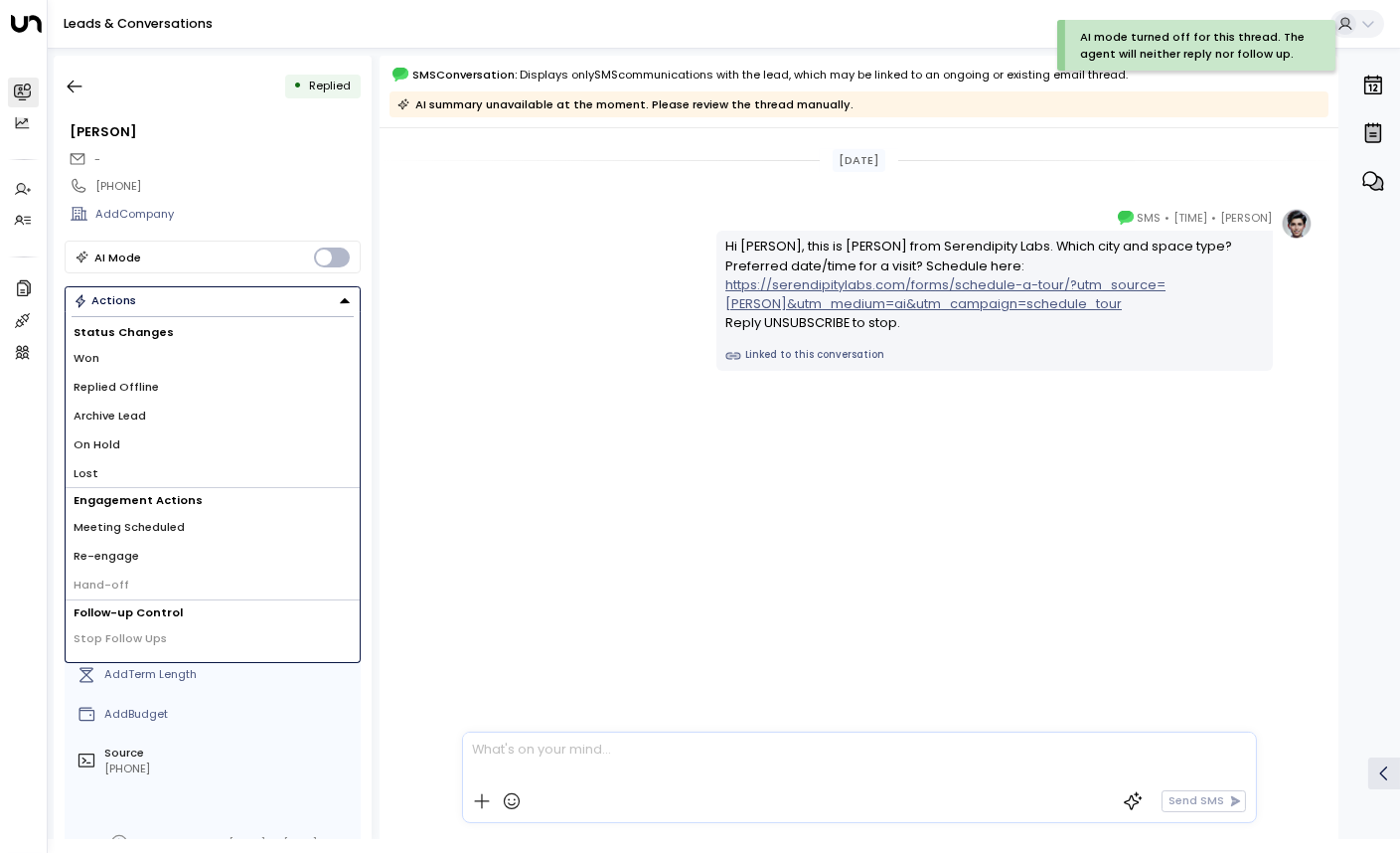 click on "Lost" at bounding box center [213, 473] 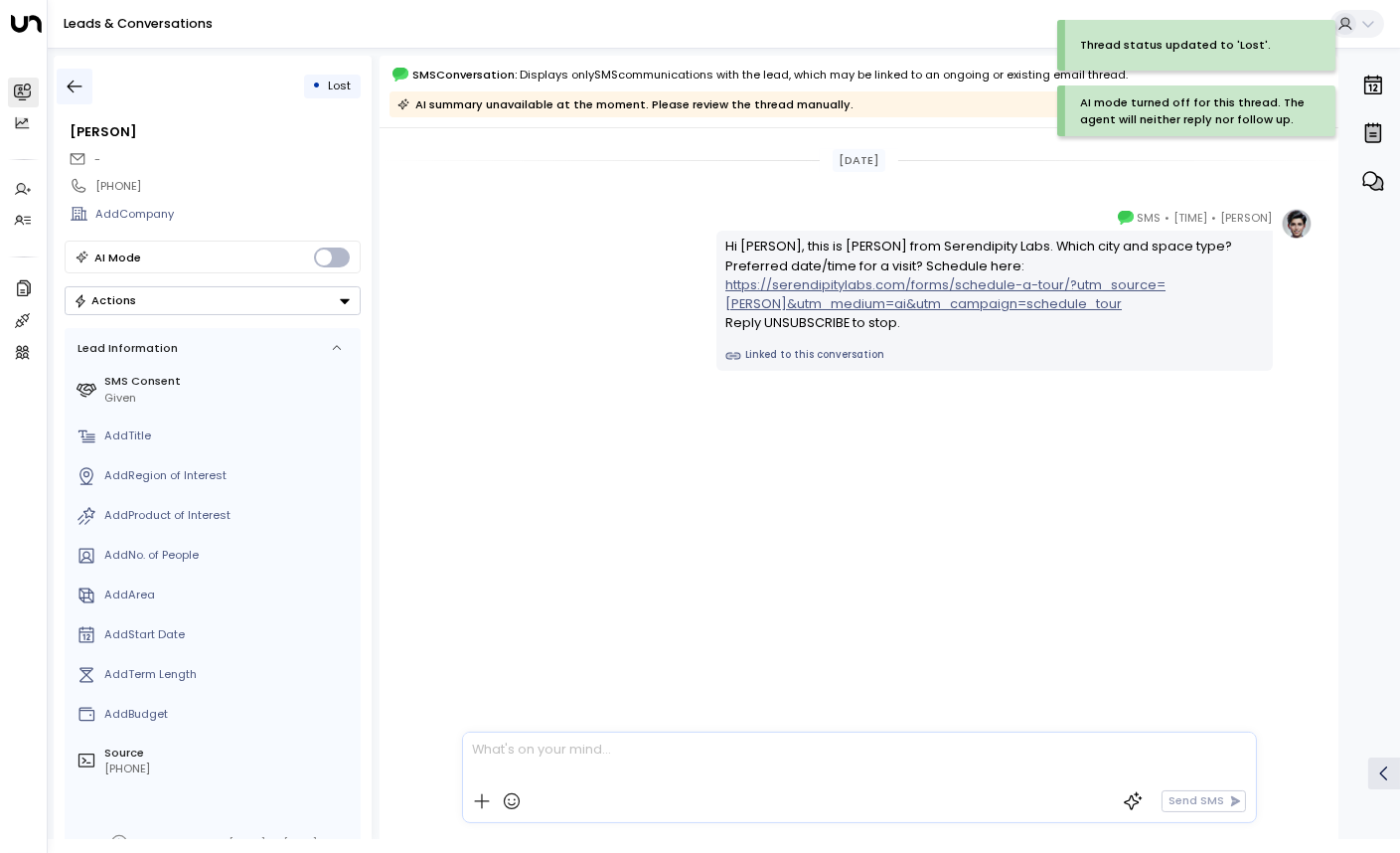 click at bounding box center (75, 86) 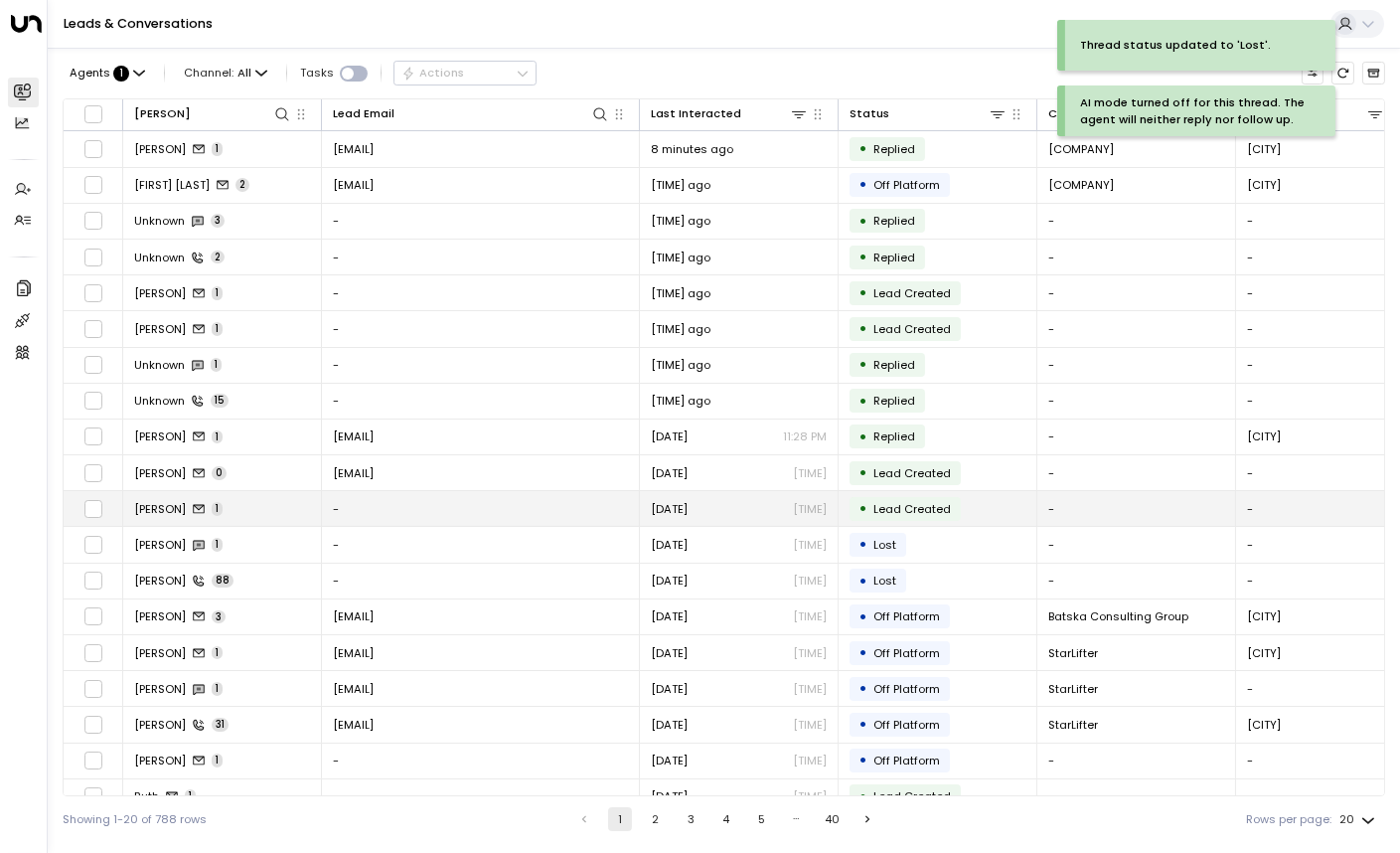 click on "[PERSON]" at bounding box center [160, 509] 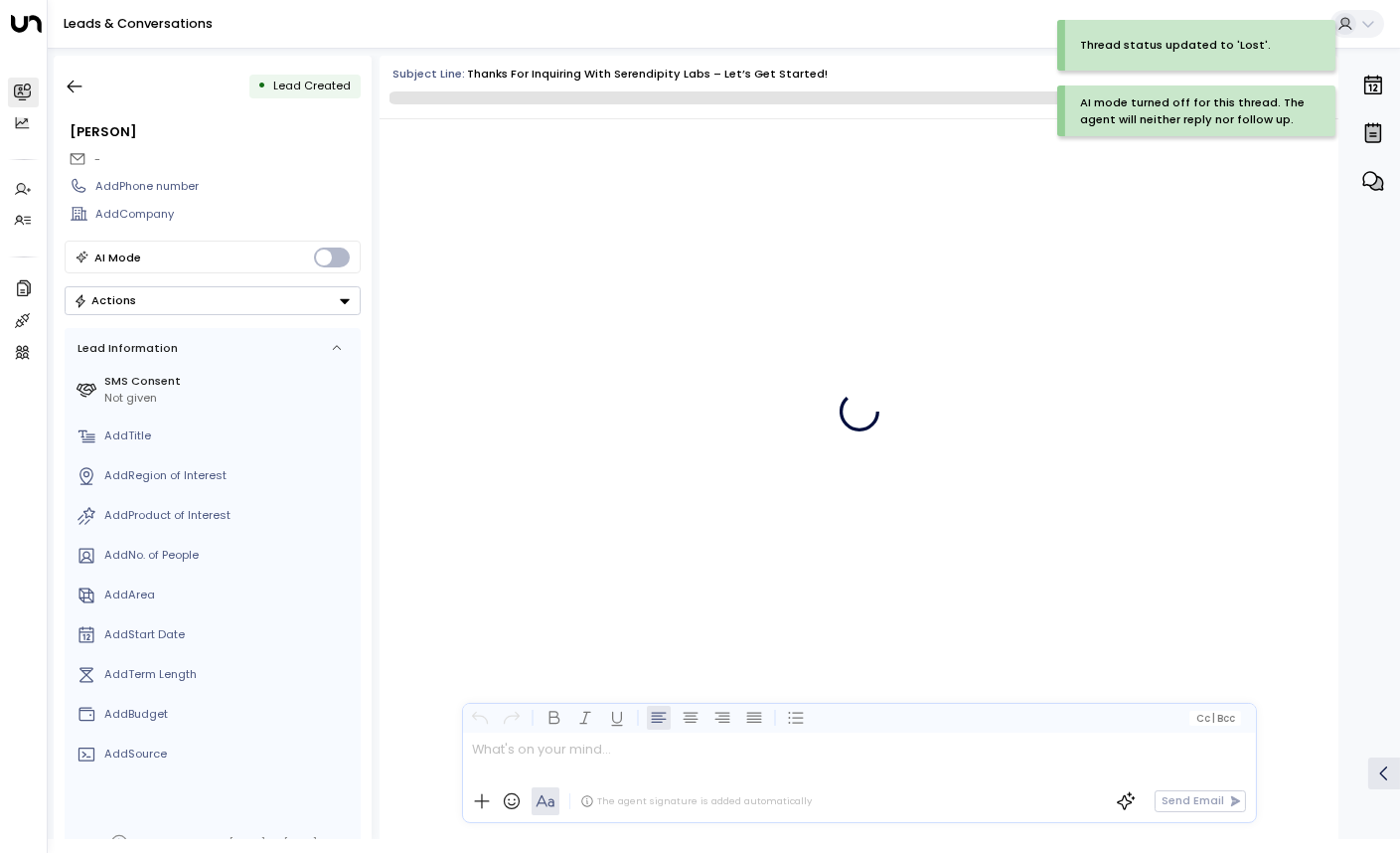 scroll, scrollTop: 16, scrollLeft: 0, axis: vertical 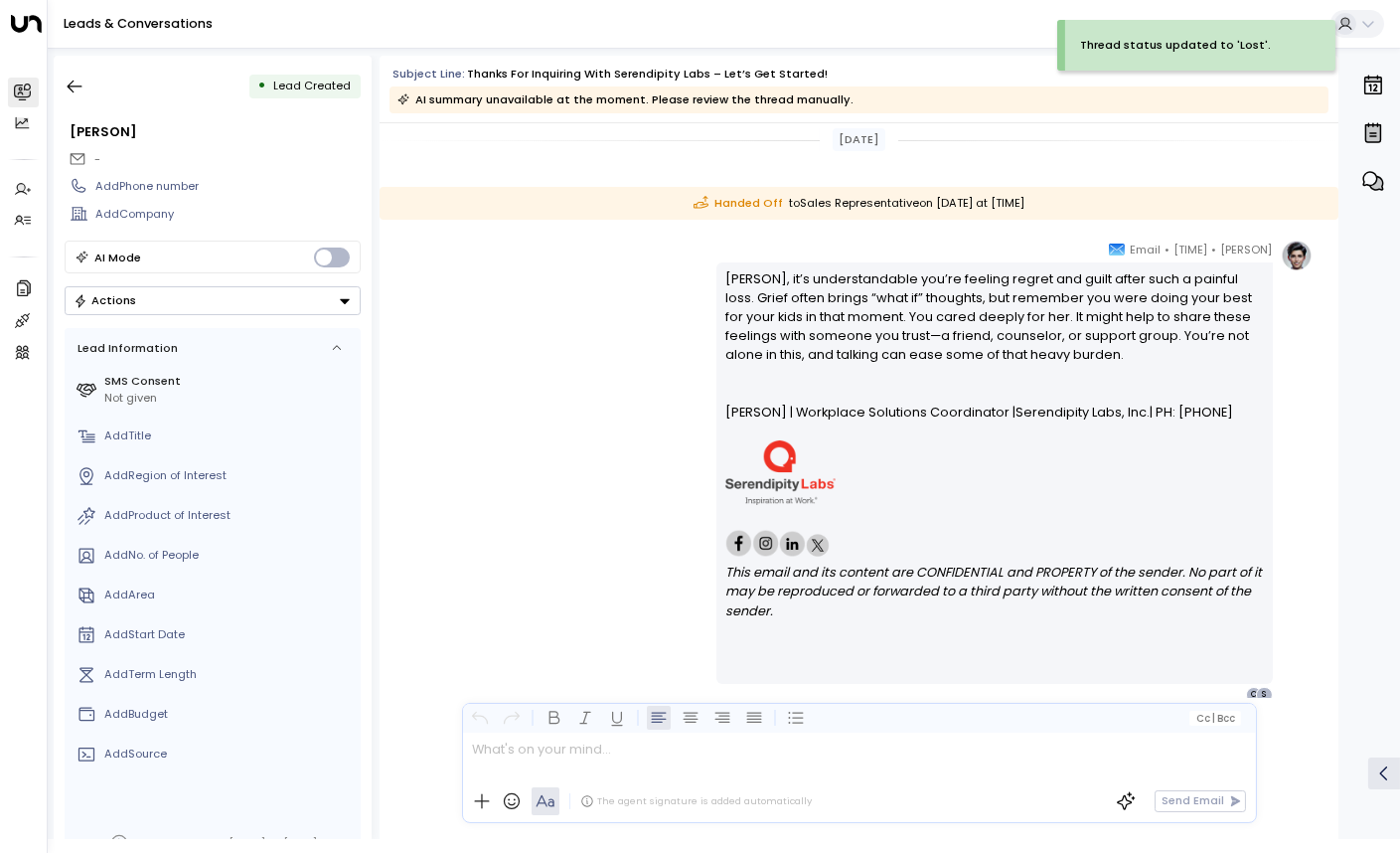drag, startPoint x: 330, startPoint y: 292, endPoint x: 304, endPoint y: 293, distance: 26.019224 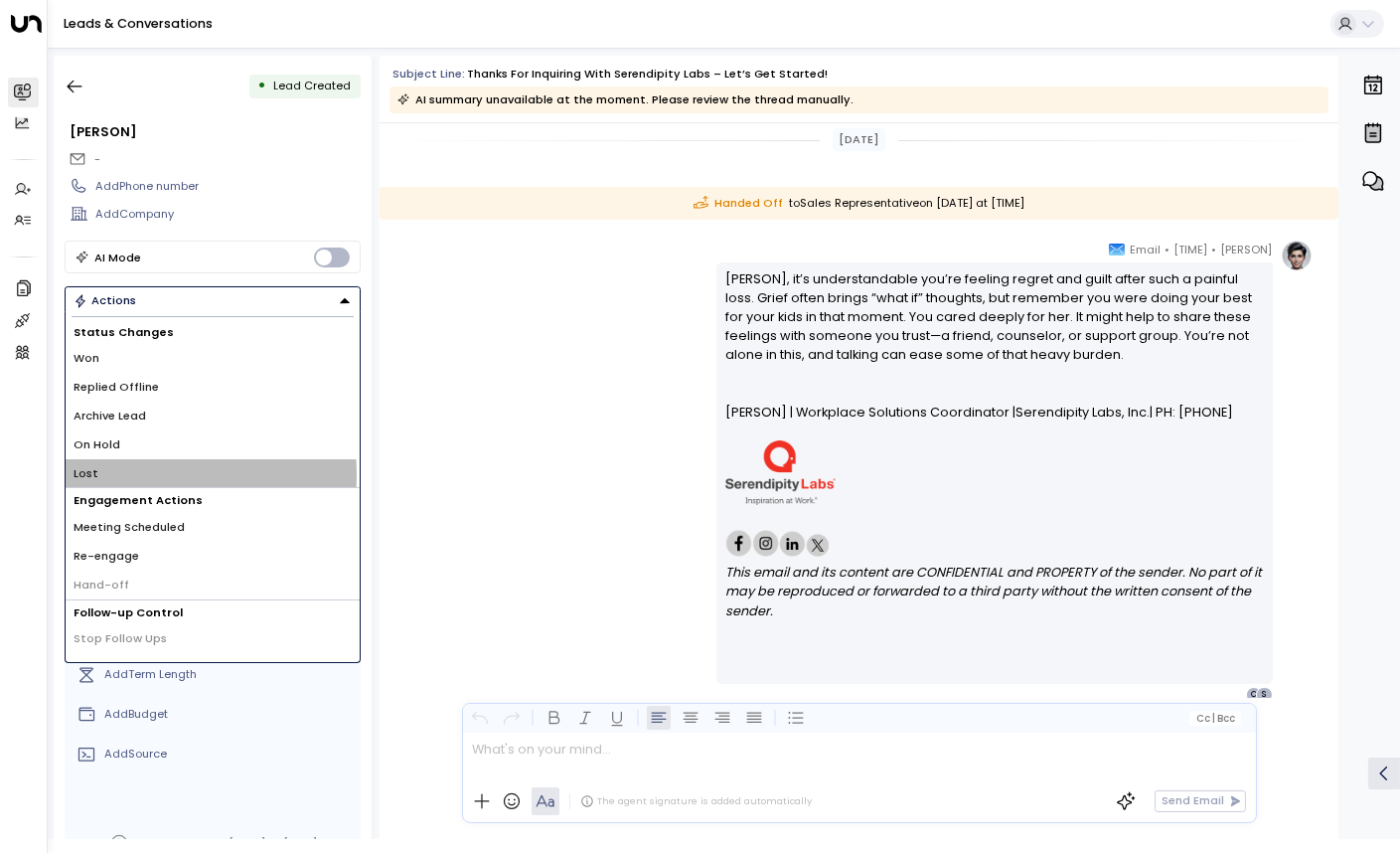click on "Lost" at bounding box center [86, 358] 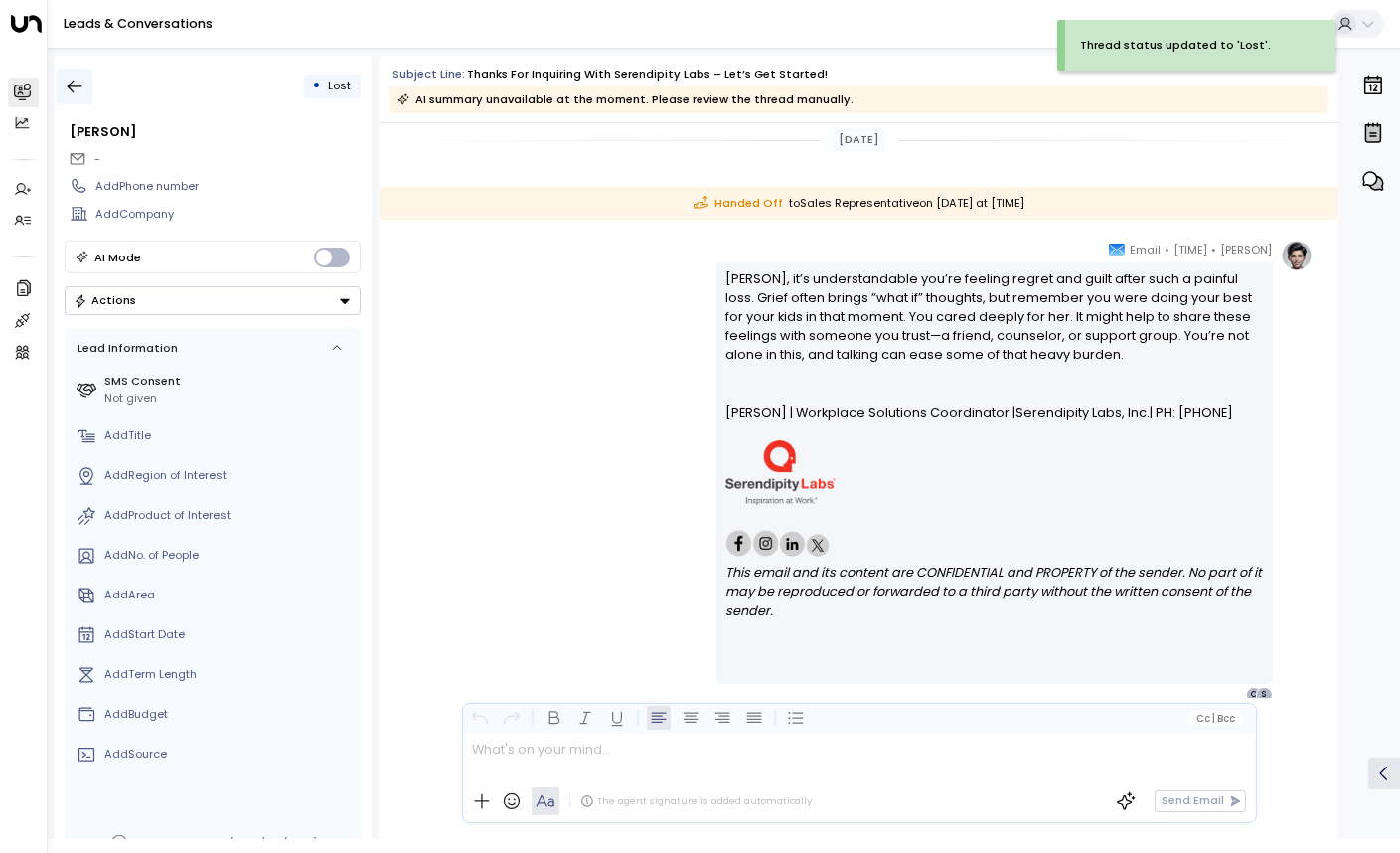 click at bounding box center (75, 86) 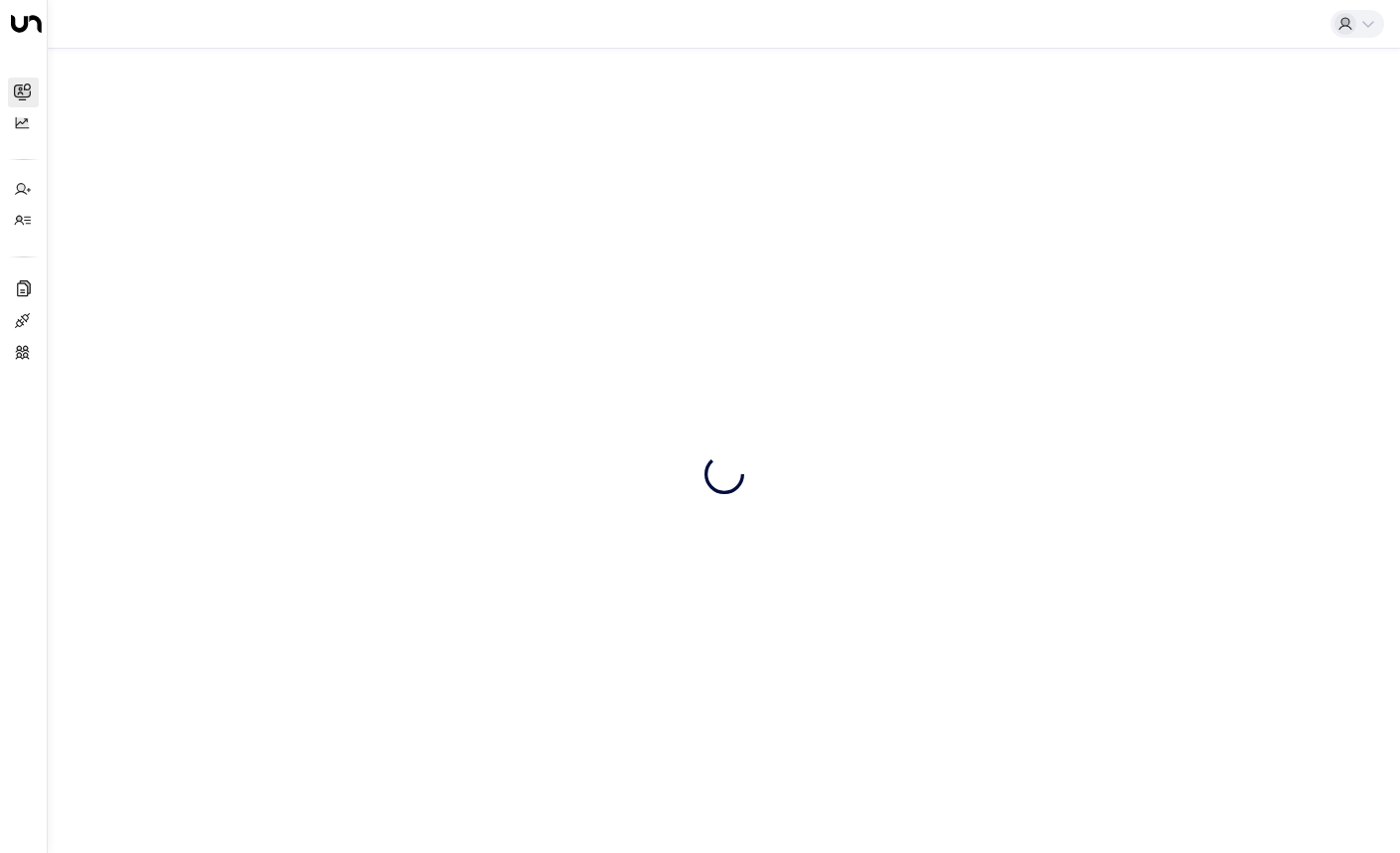 scroll, scrollTop: 0, scrollLeft: 0, axis: both 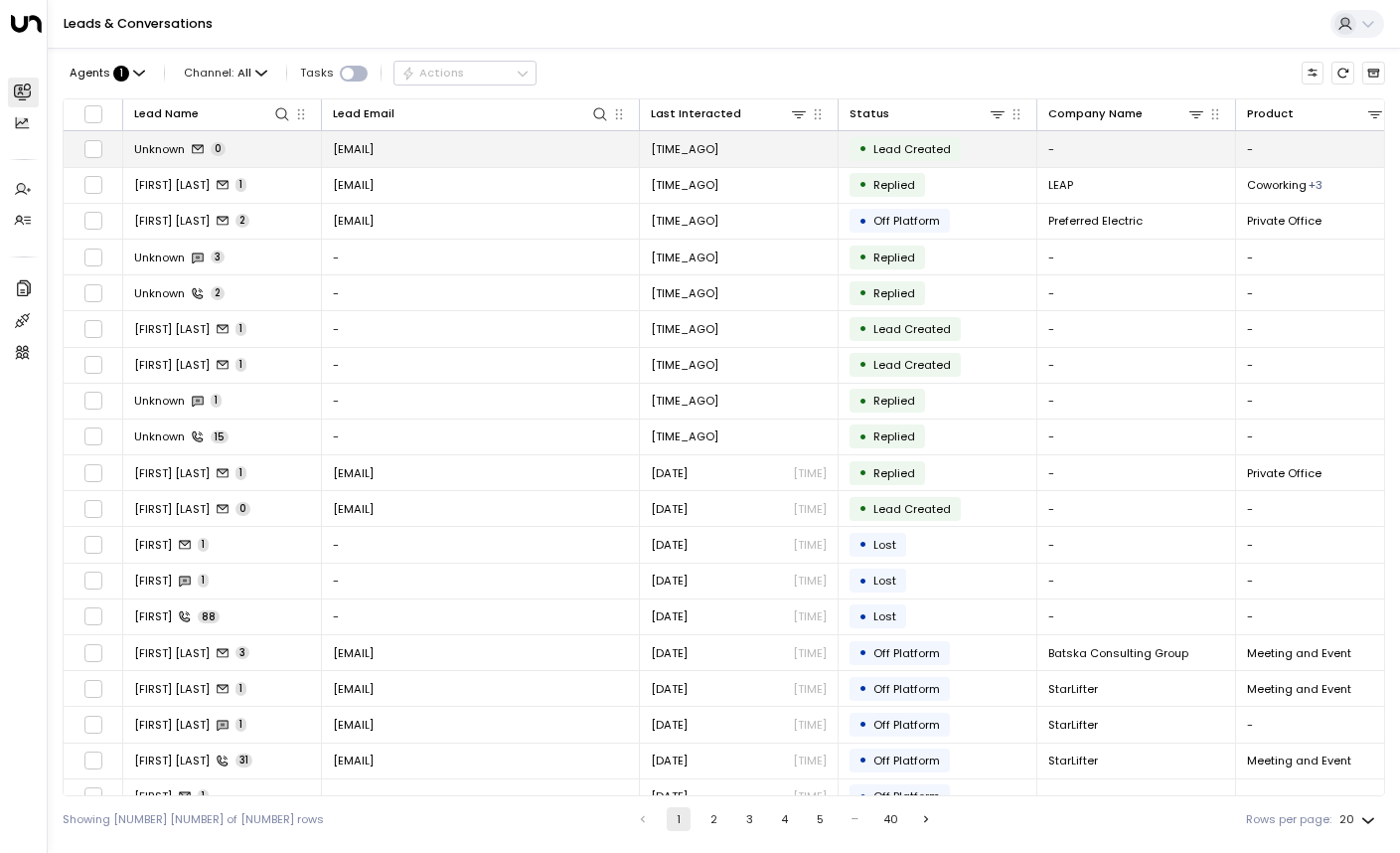 click on "Unknown" at bounding box center (159, 149) 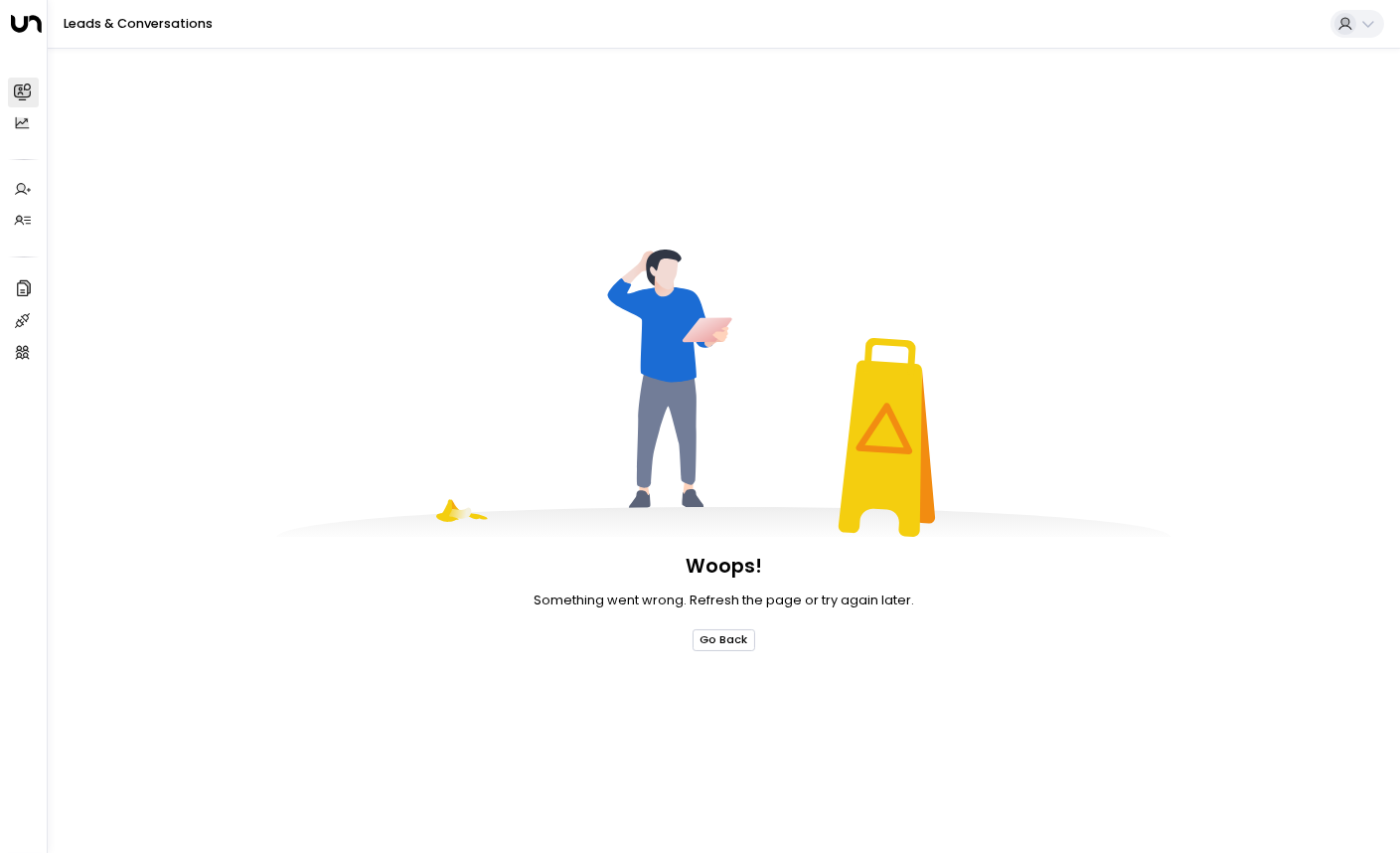 click on "Go Back" at bounding box center (723, 640) 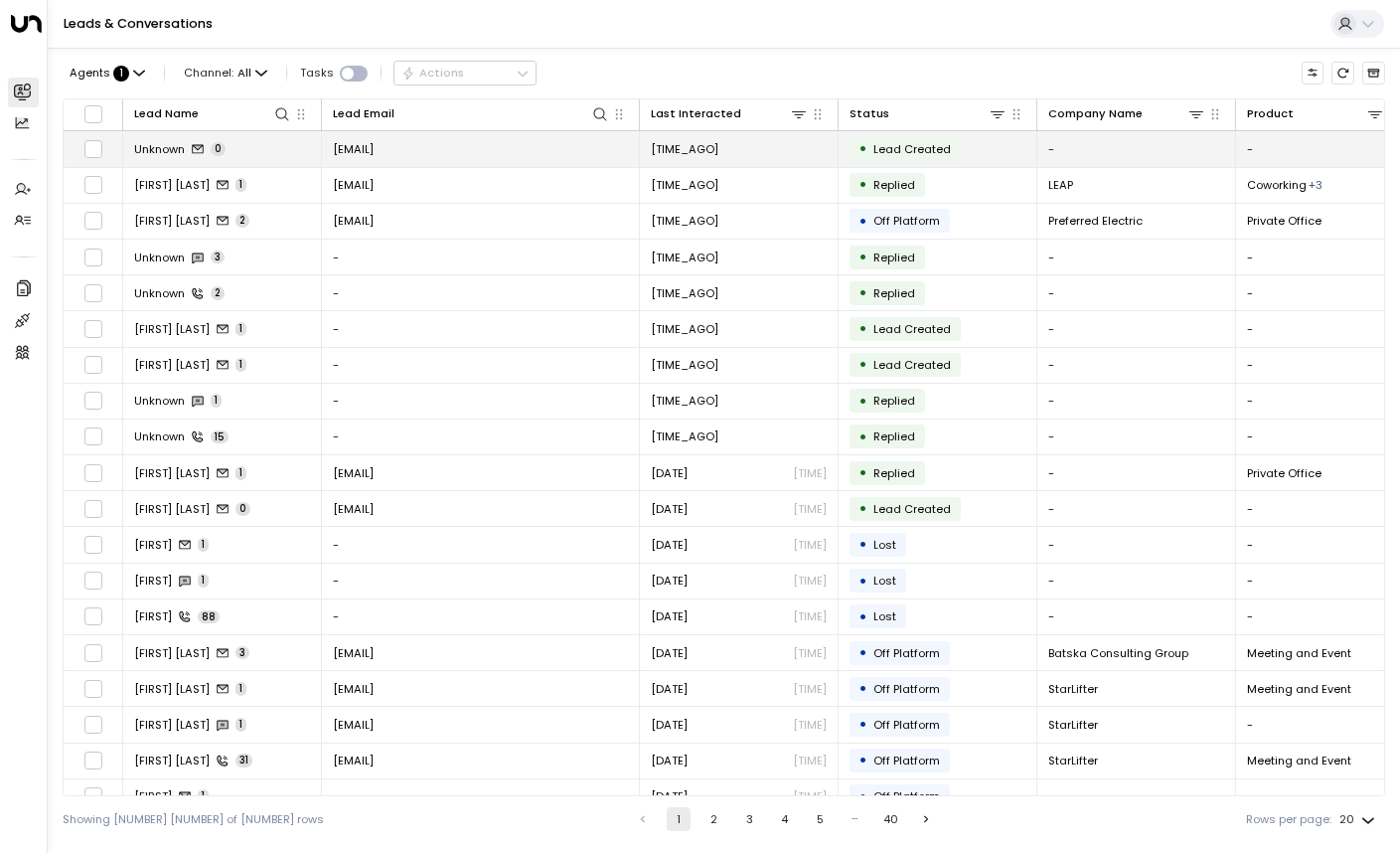 click on "Unknown" at bounding box center (159, 149) 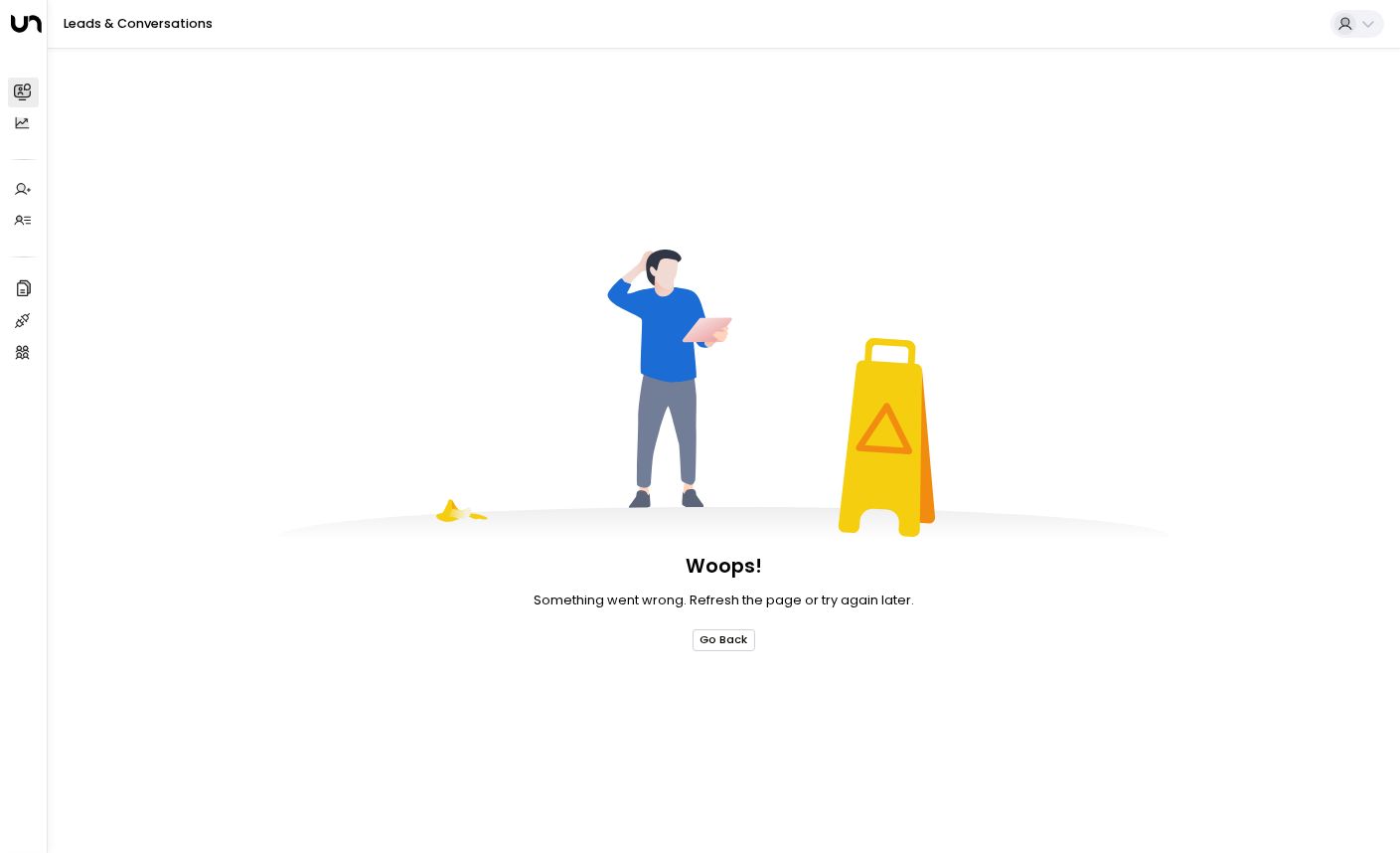 click on "Go Back" at bounding box center [723, 640] 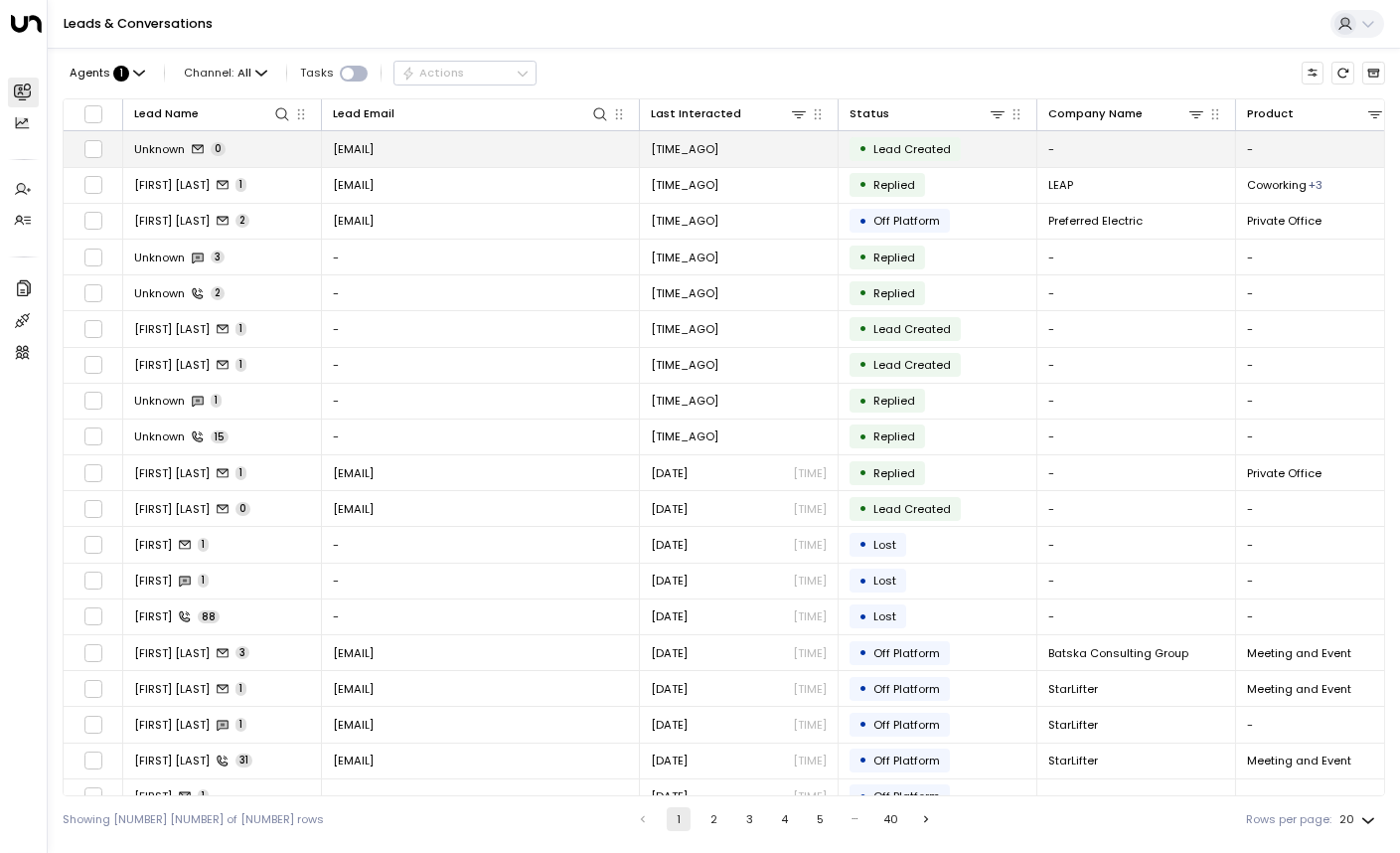 click on "shashank.honavar@ssquaredsquare.com" at bounding box center [353, 149] 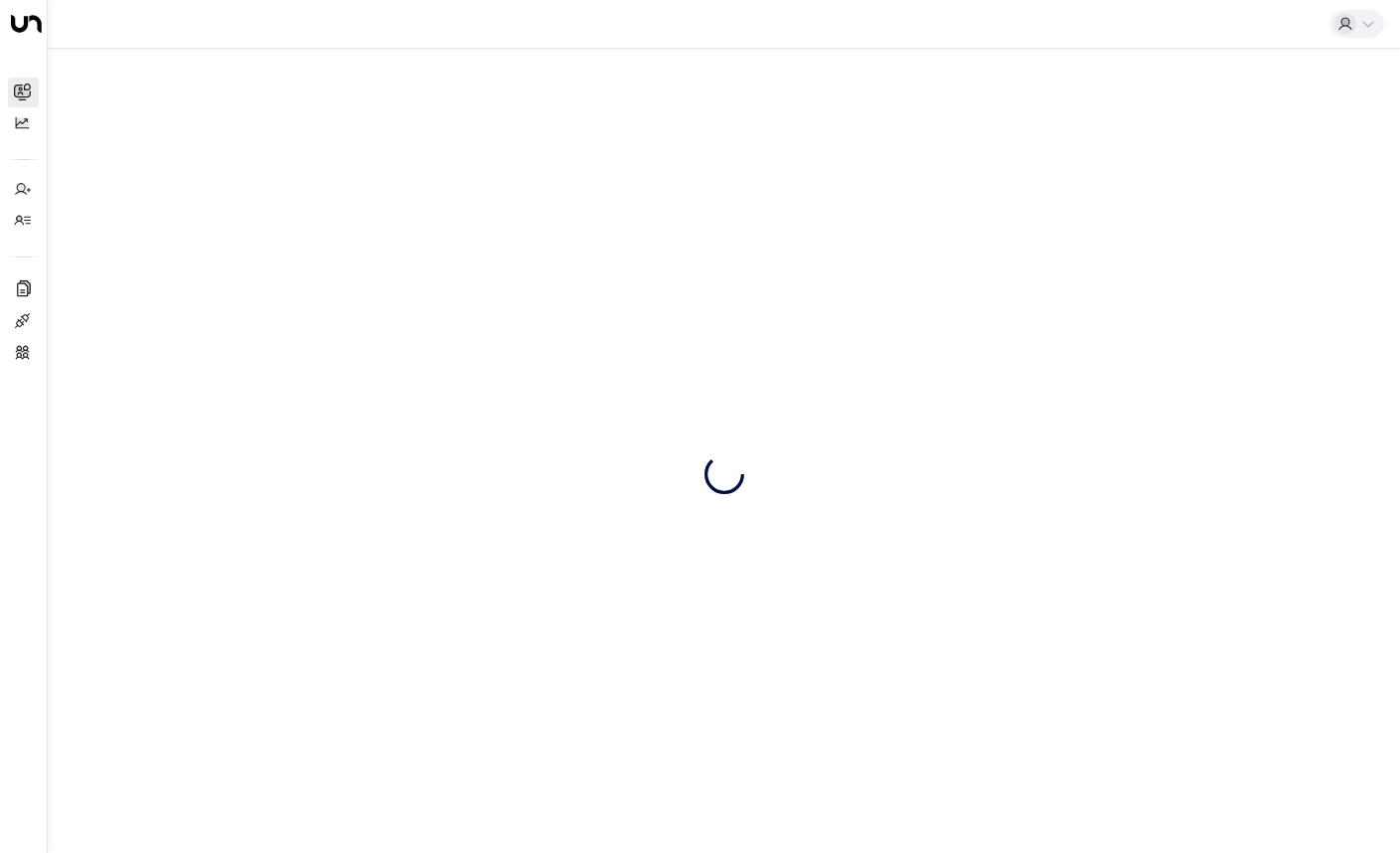 scroll, scrollTop: 0, scrollLeft: 0, axis: both 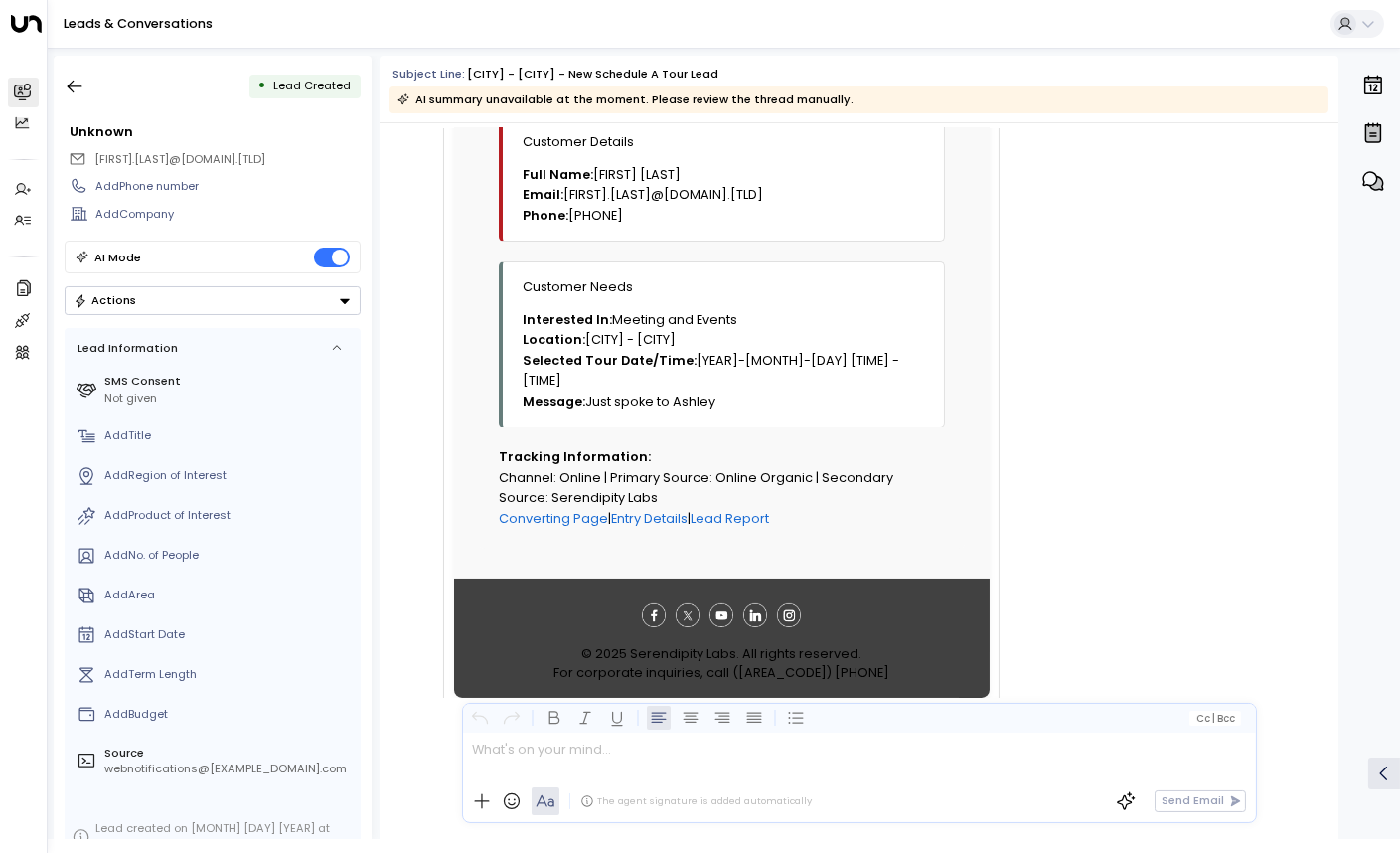 click on "Actions" at bounding box center (213, 300) 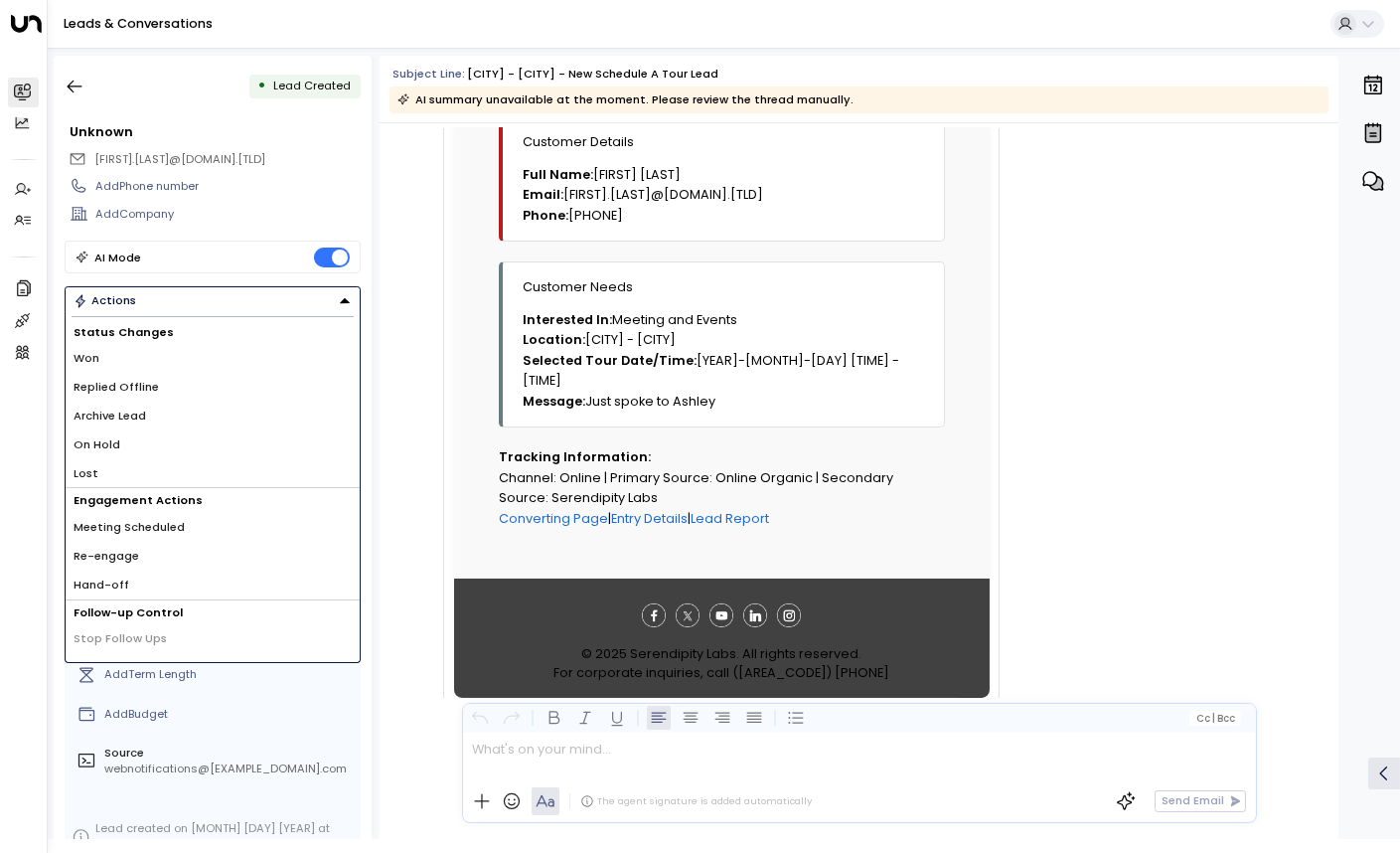 click on "Won" at bounding box center [86, 358] 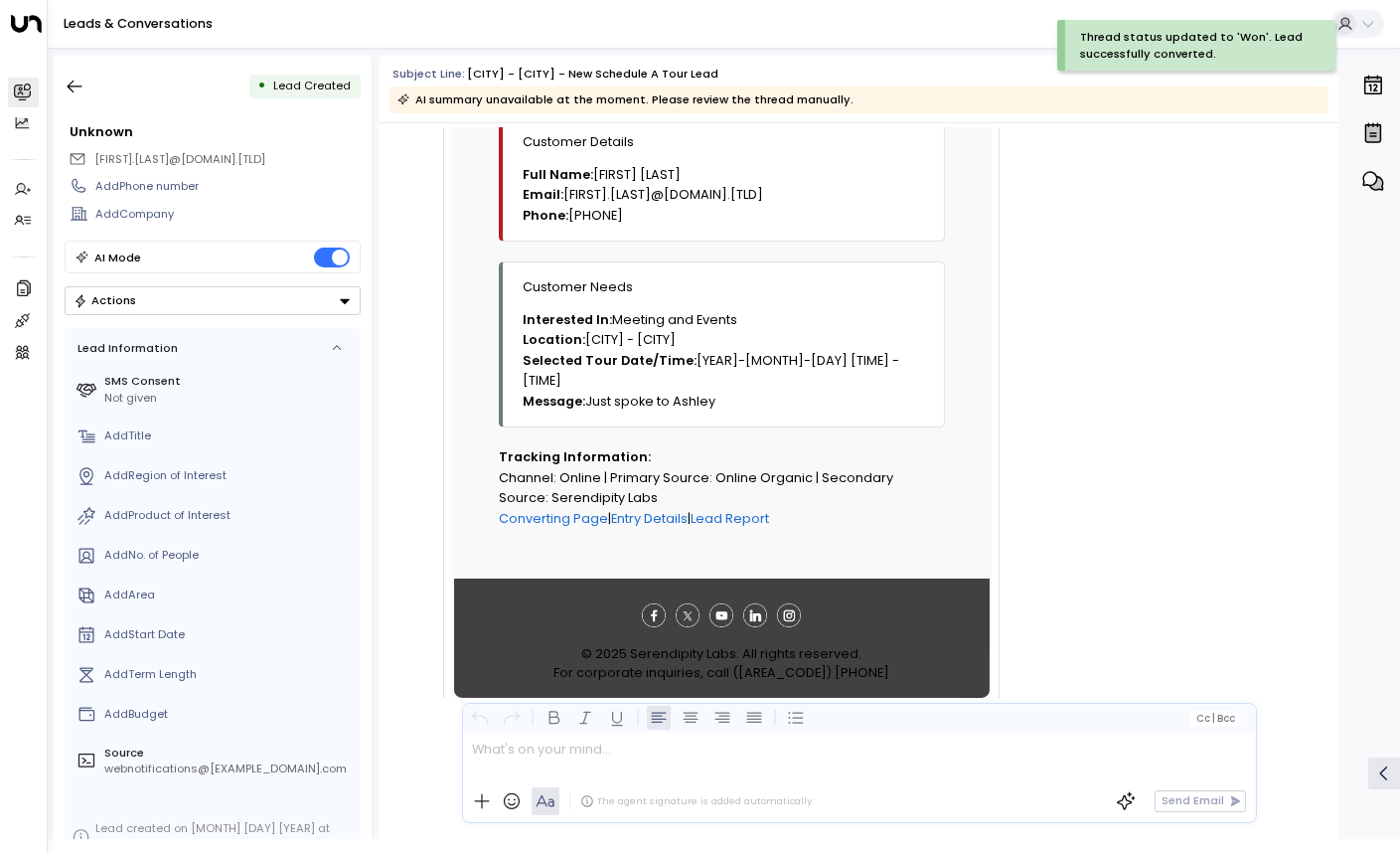click on "AI Mode" at bounding box center [213, 256] 